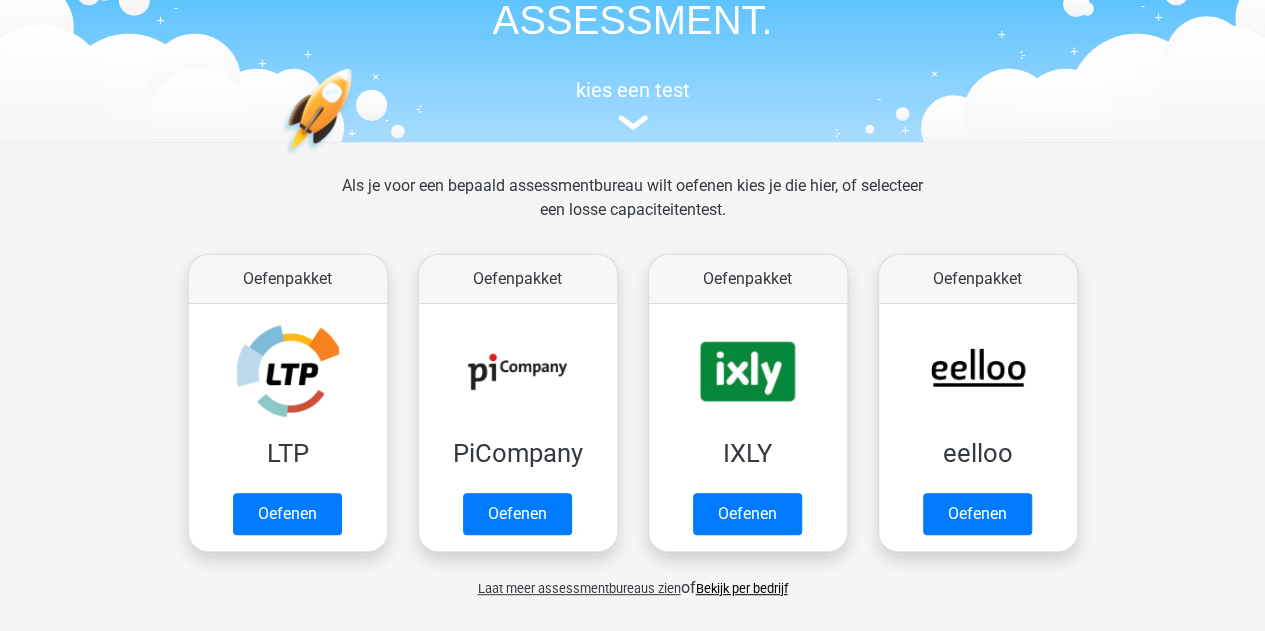 scroll, scrollTop: 22, scrollLeft: 0, axis: vertical 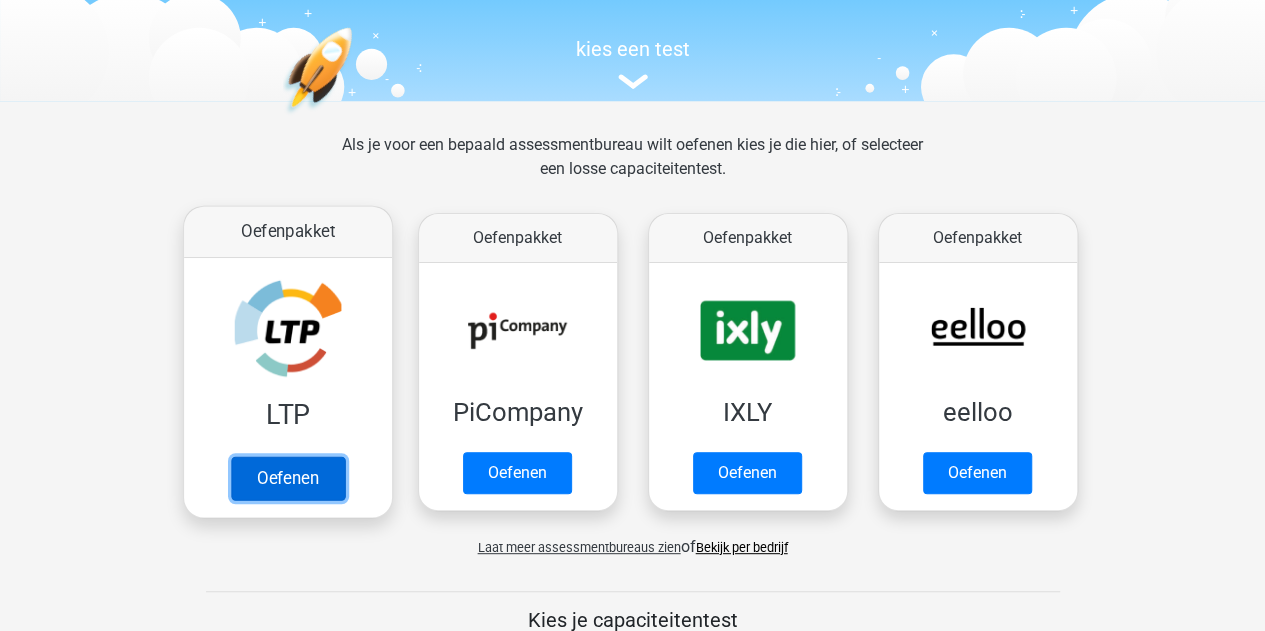 click on "Oefenen" at bounding box center (287, 478) 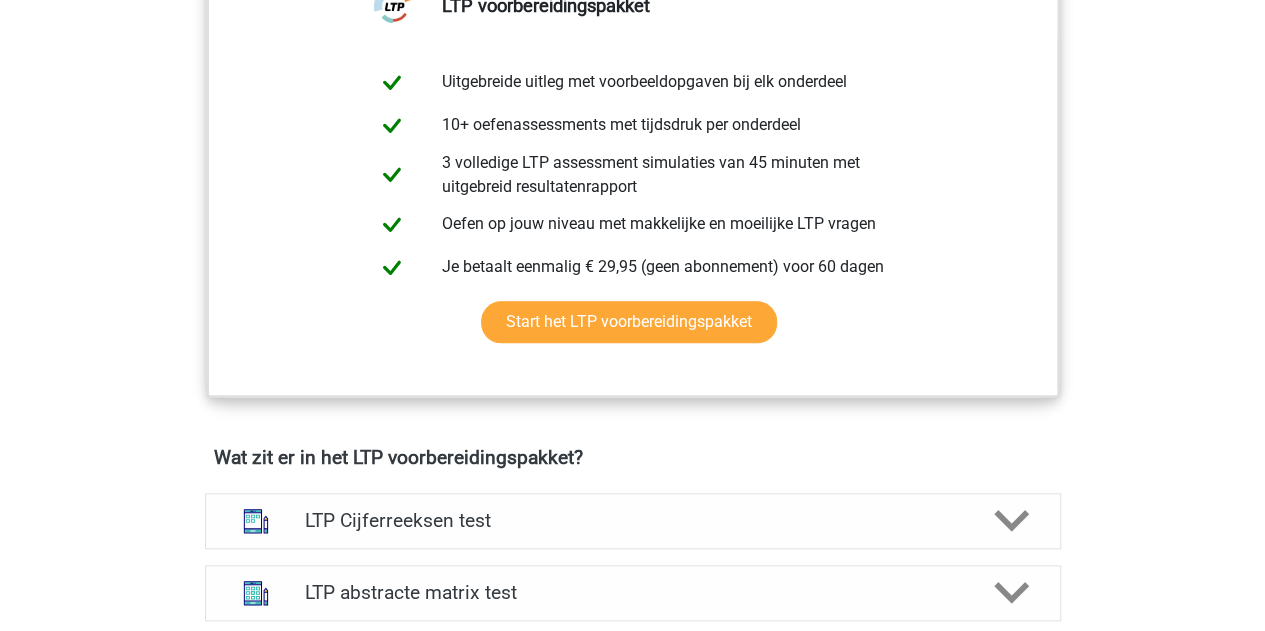 scroll, scrollTop: 1141, scrollLeft: 0, axis: vertical 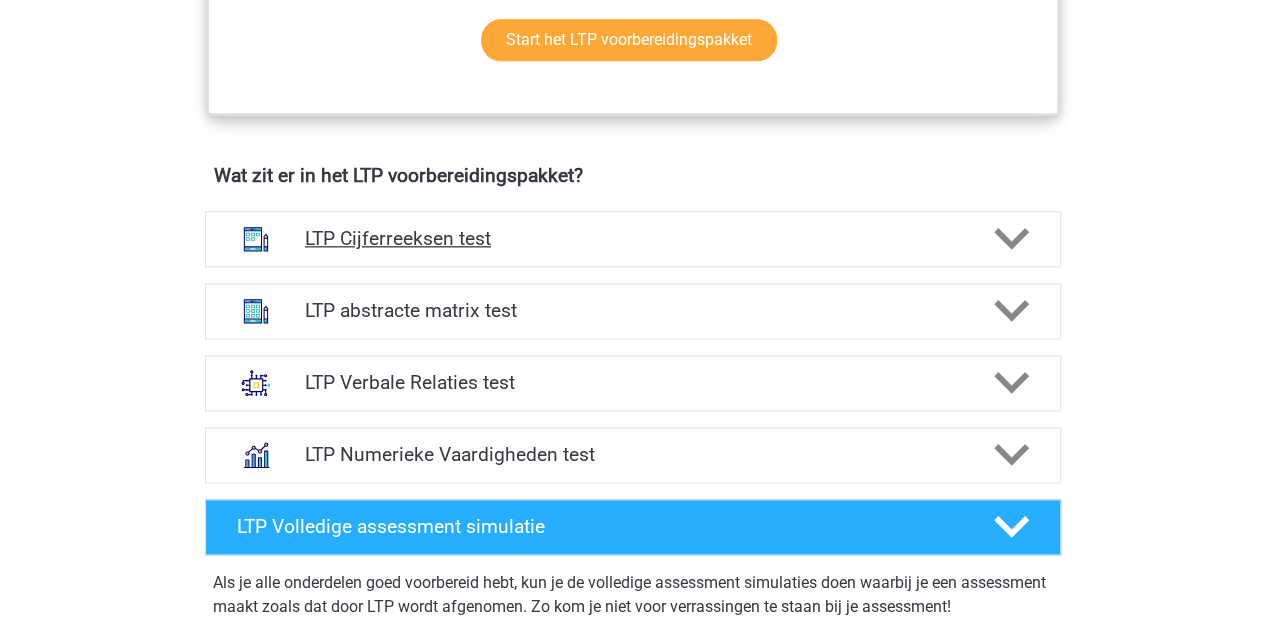 click on "LTP Cijferreeksen test" at bounding box center (633, 239) 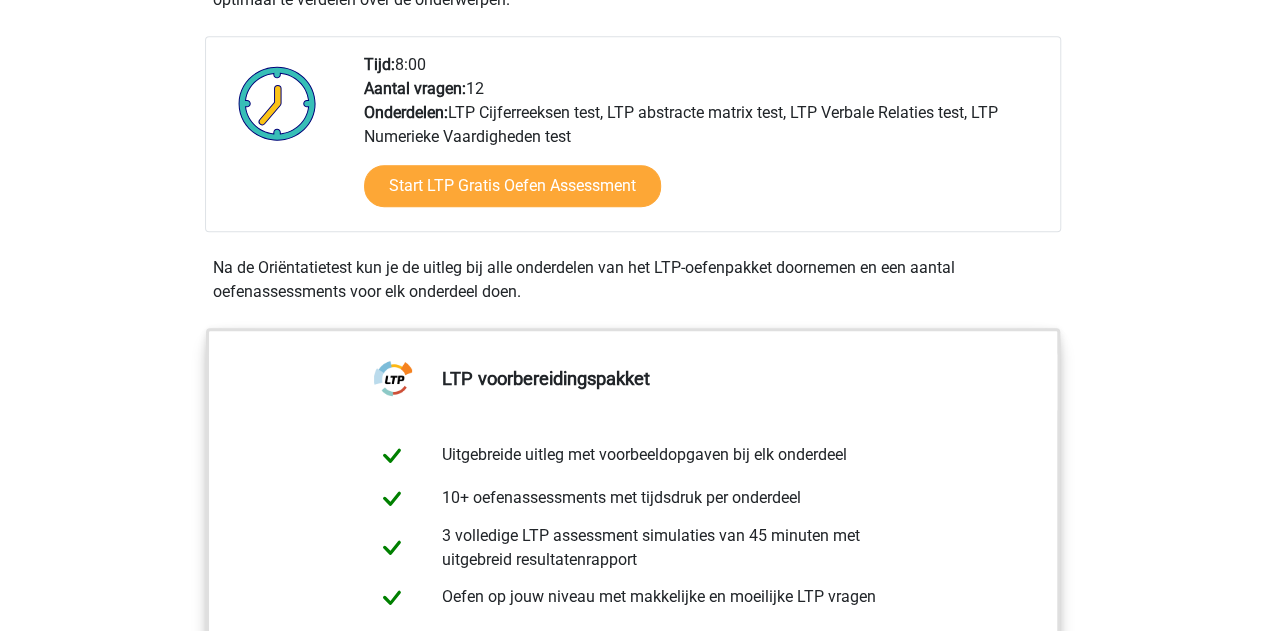 scroll, scrollTop: 630, scrollLeft: 0, axis: vertical 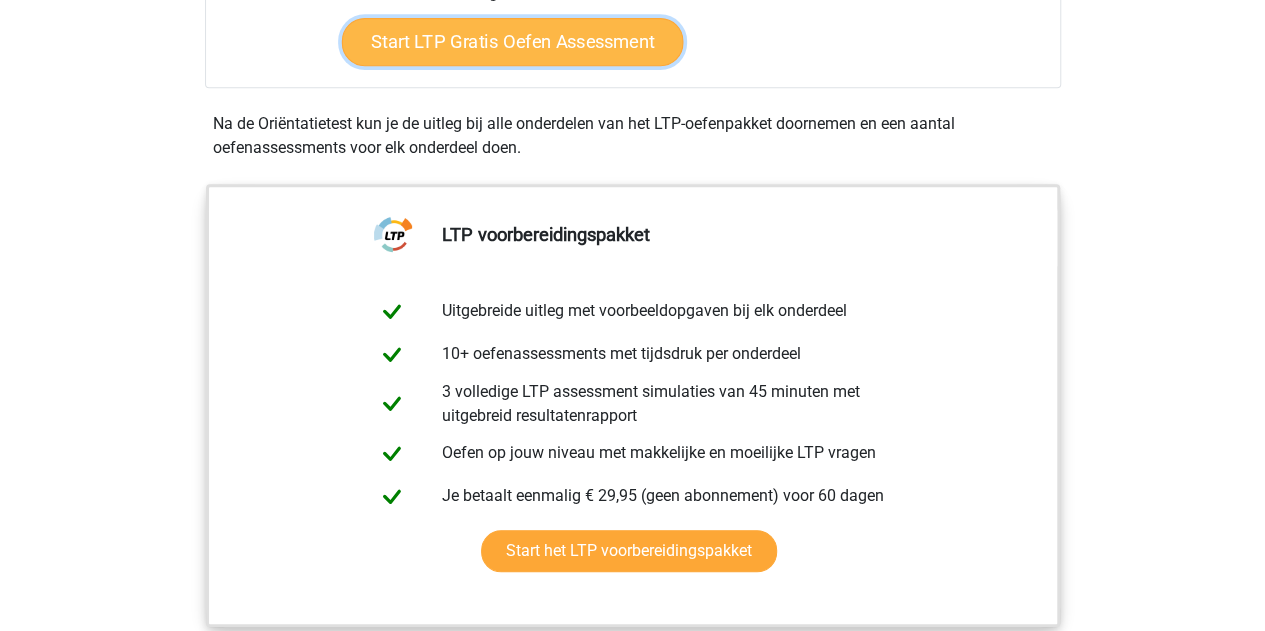 click on "Start LTP Gratis Oefen Assessment" at bounding box center (512, 42) 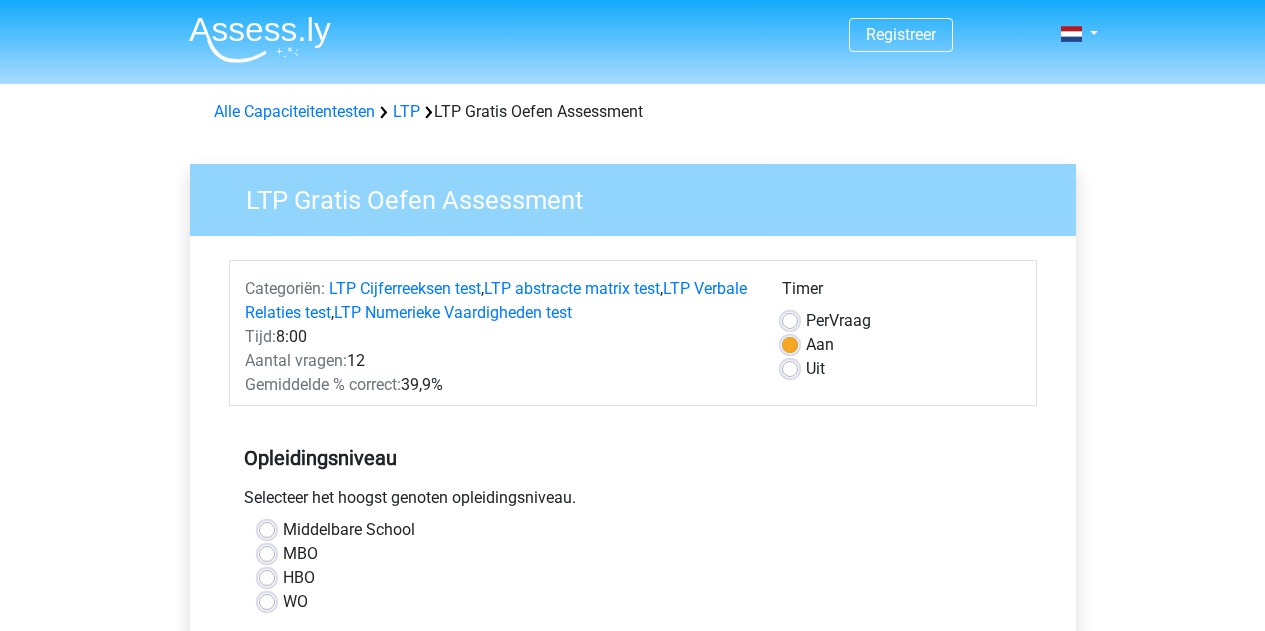 scroll, scrollTop: 0, scrollLeft: 0, axis: both 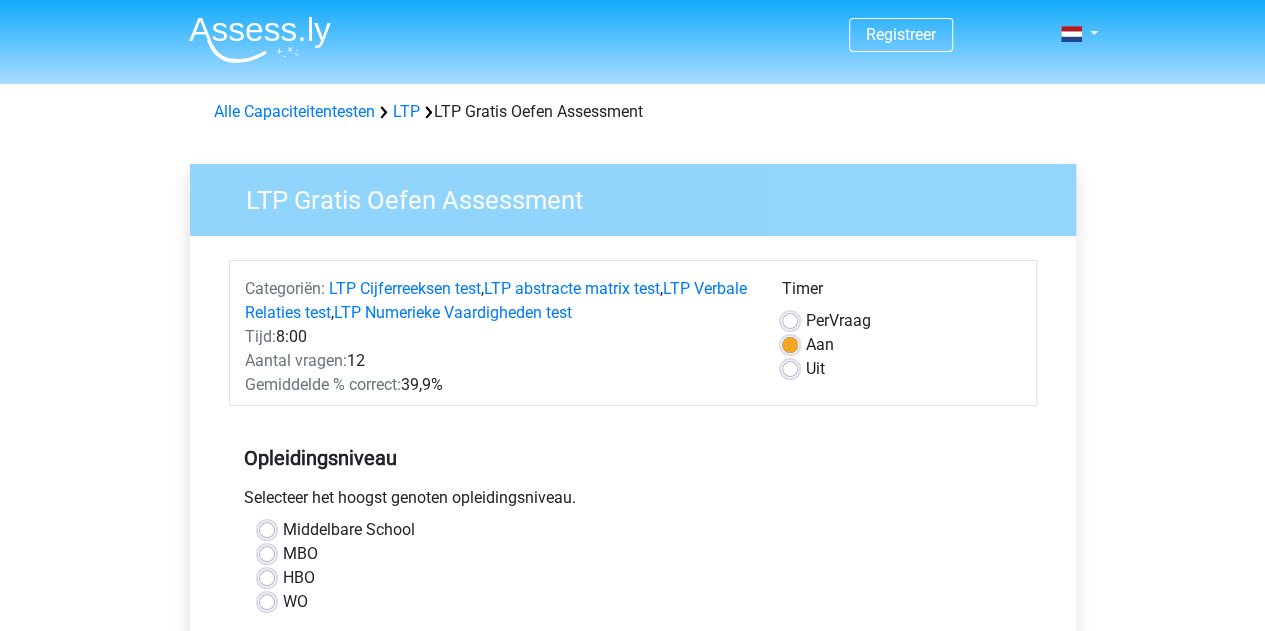 click on "Middelbare School" at bounding box center [349, 530] 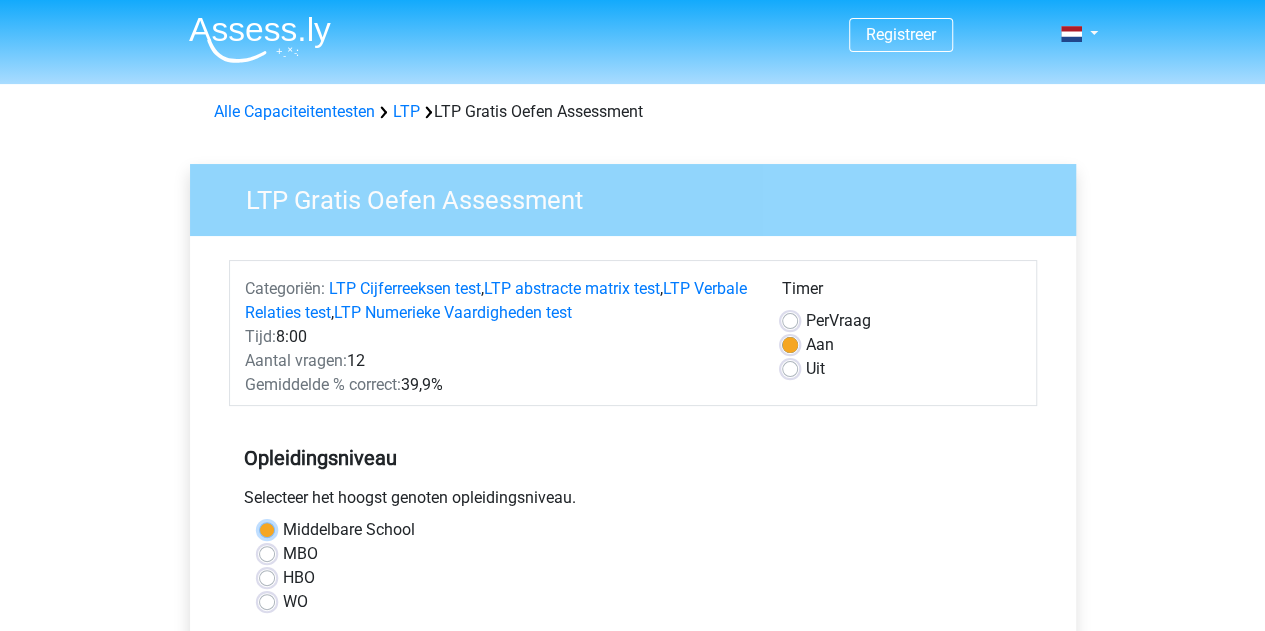 click on "Middelbare School" at bounding box center [267, 528] 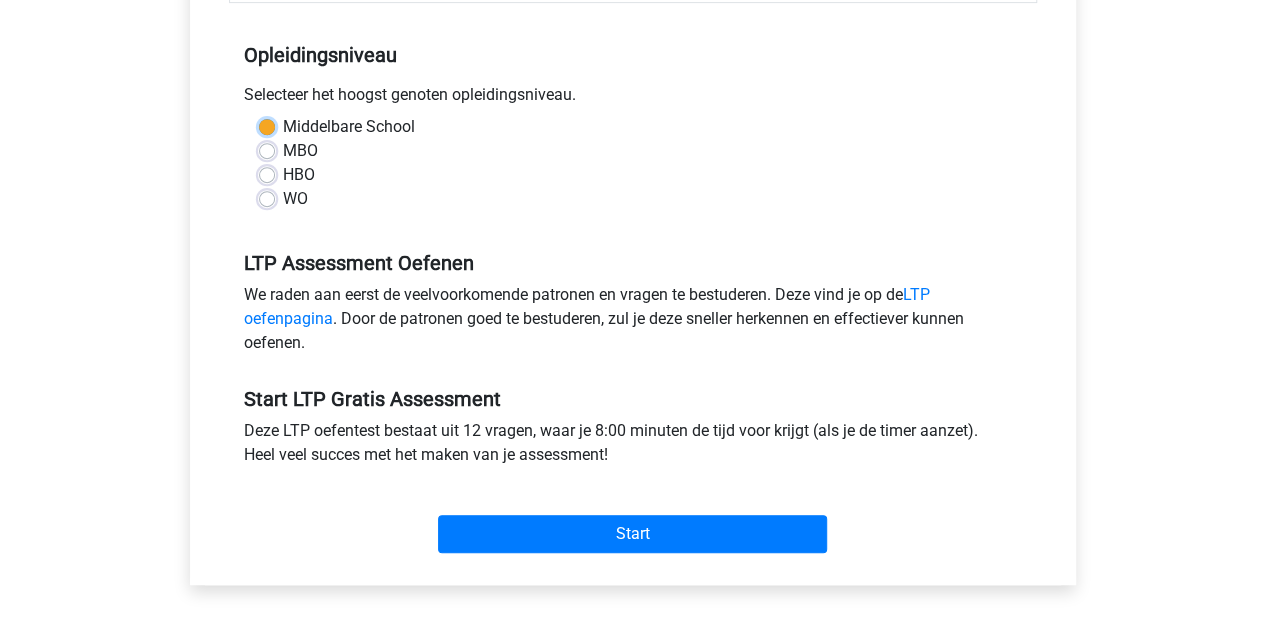 scroll, scrollTop: 402, scrollLeft: 0, axis: vertical 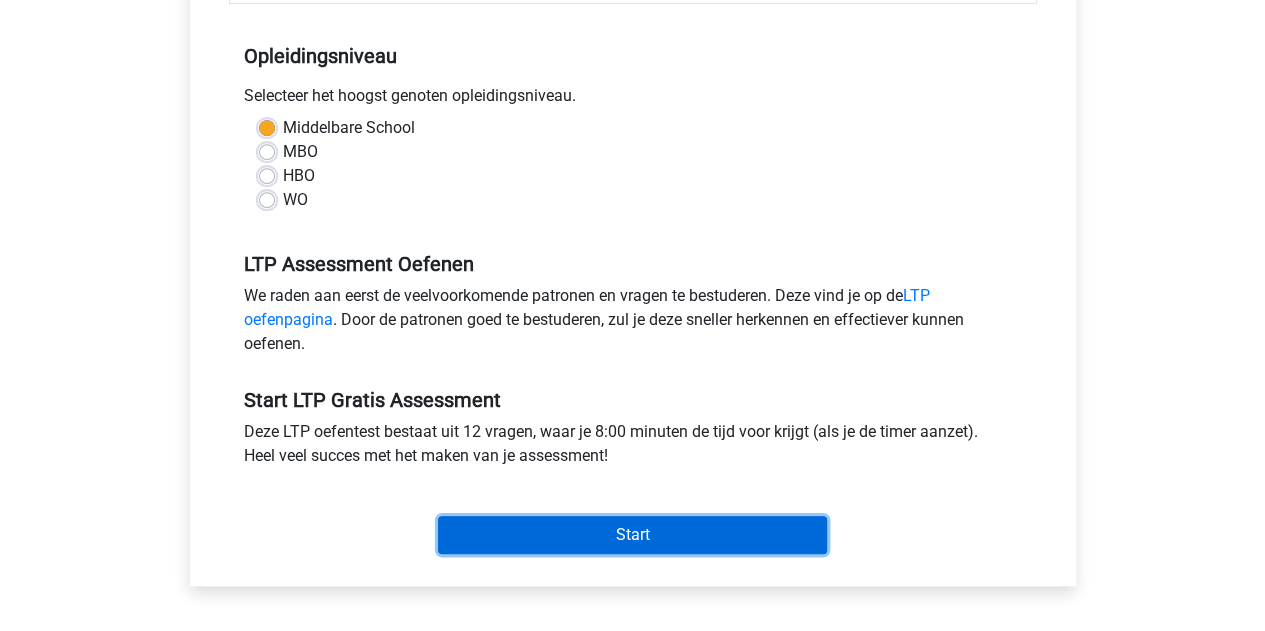 click on "Start" at bounding box center (632, 535) 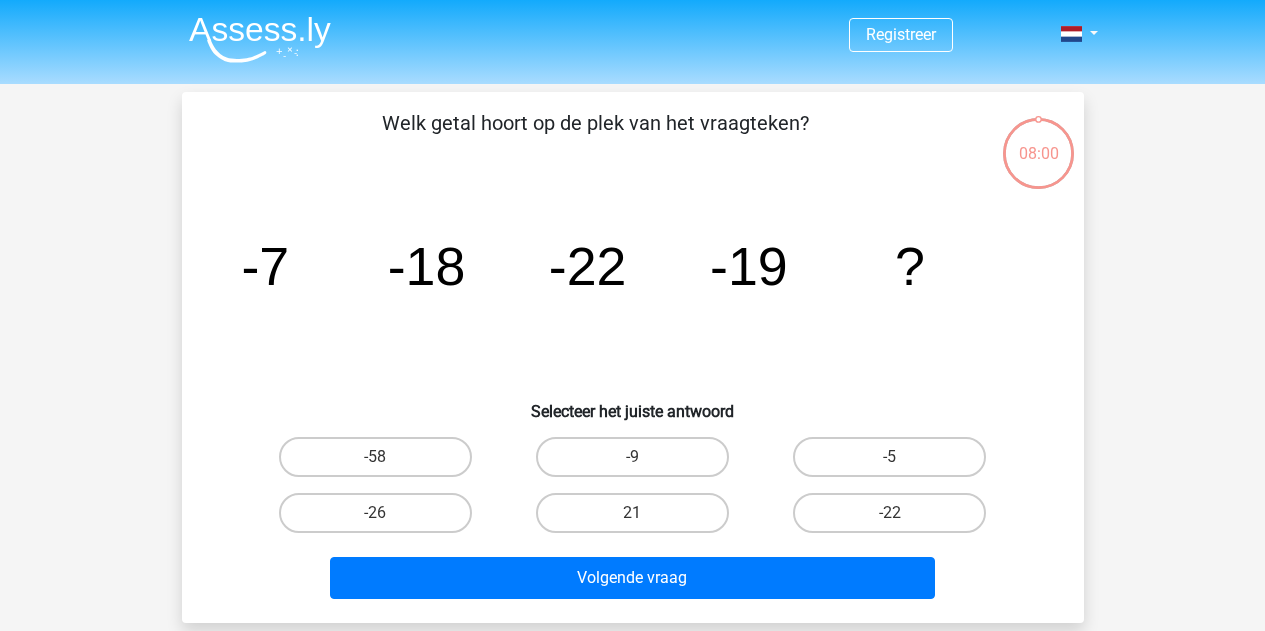 scroll, scrollTop: 0, scrollLeft: 0, axis: both 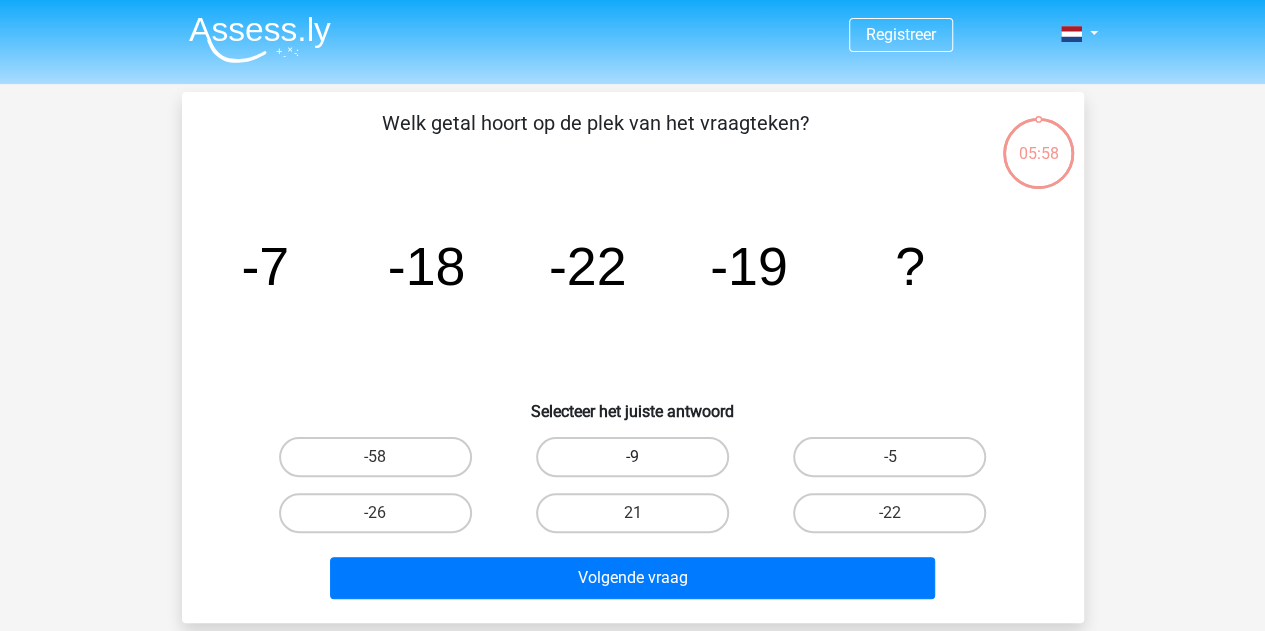 click on "-9" at bounding box center (632, 457) 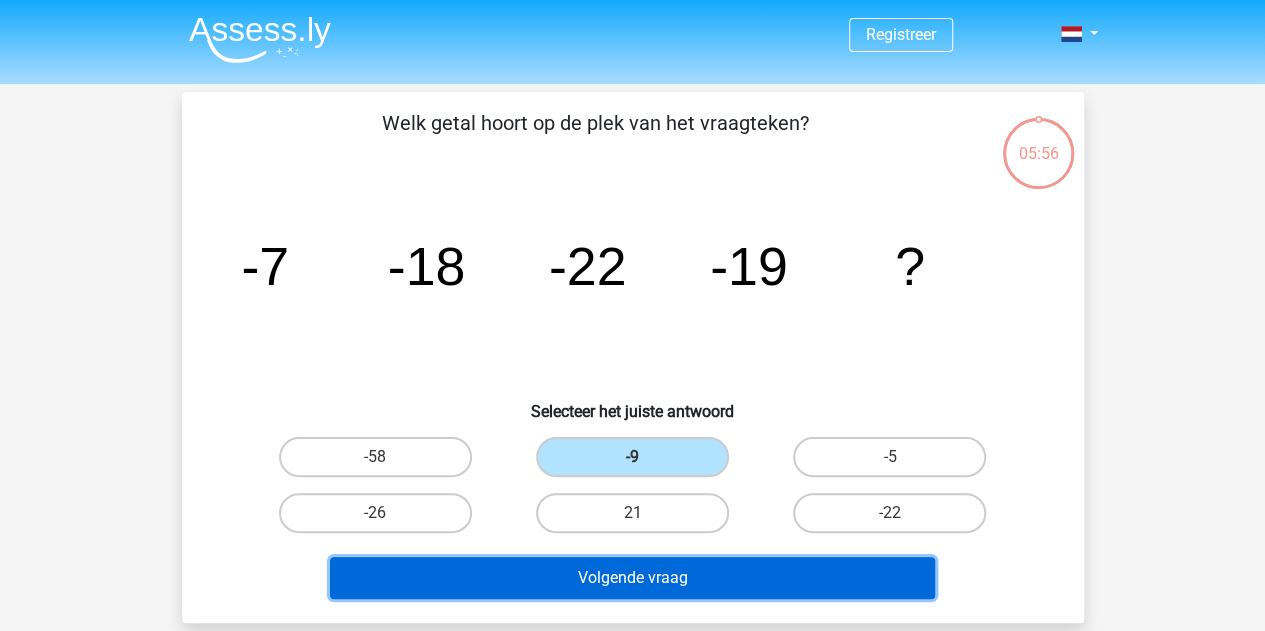 click on "Volgende vraag" at bounding box center (632, 578) 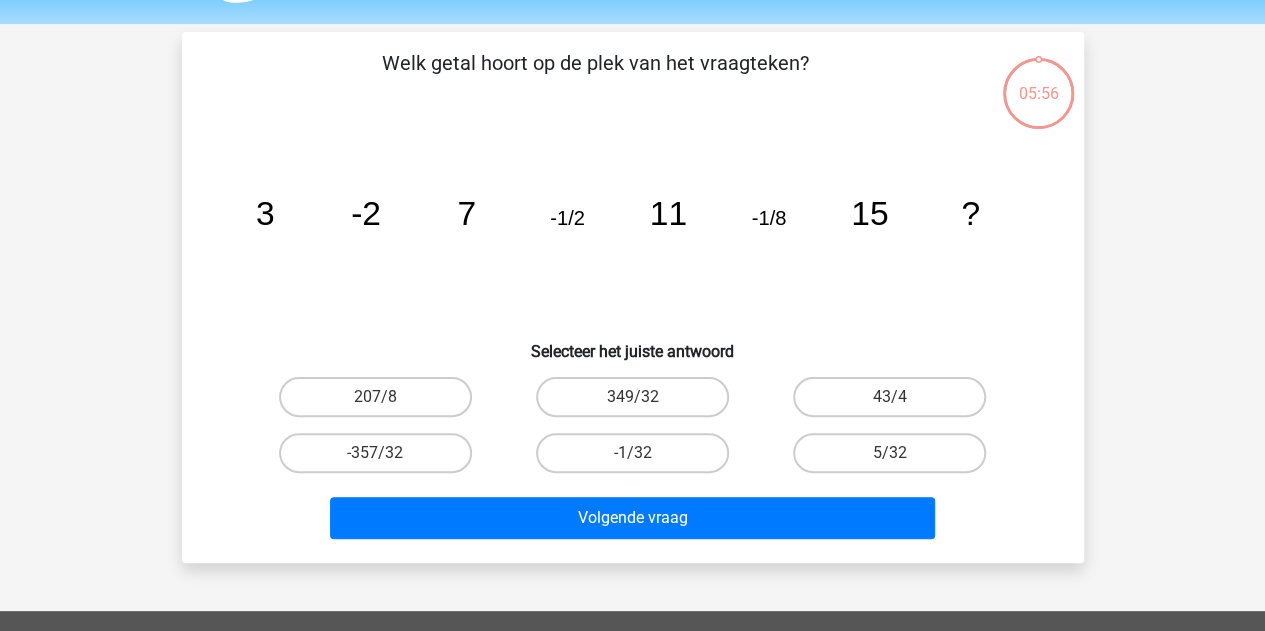 scroll, scrollTop: 92, scrollLeft: 0, axis: vertical 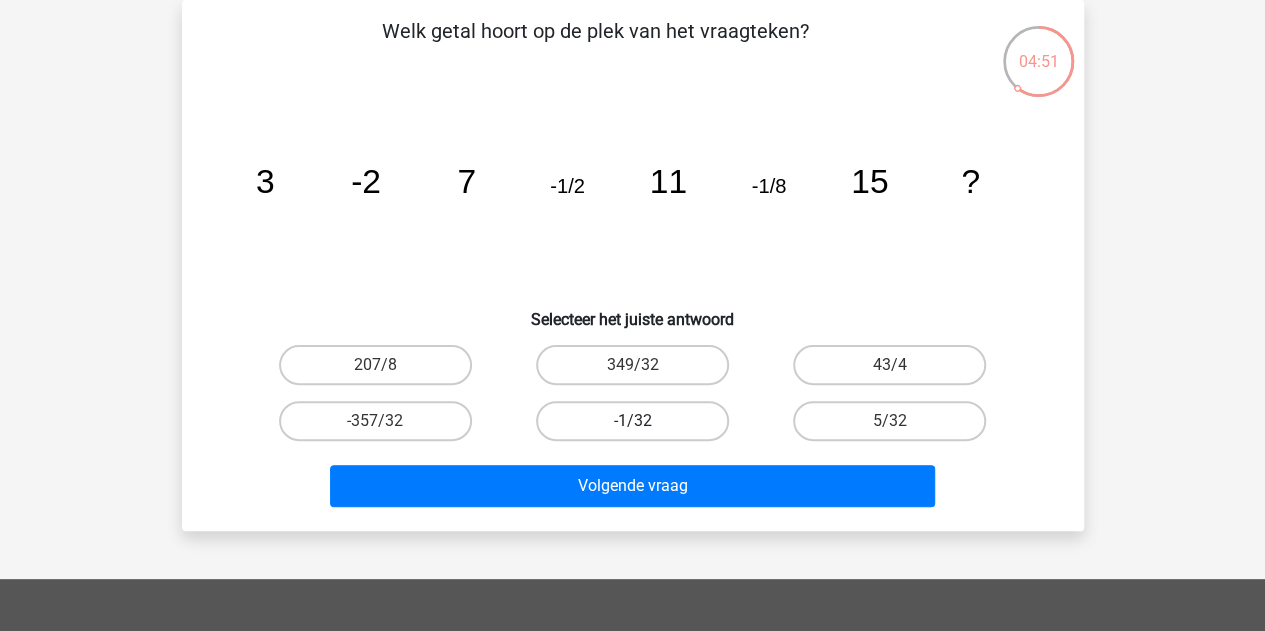 click on "-1/32" at bounding box center [632, 421] 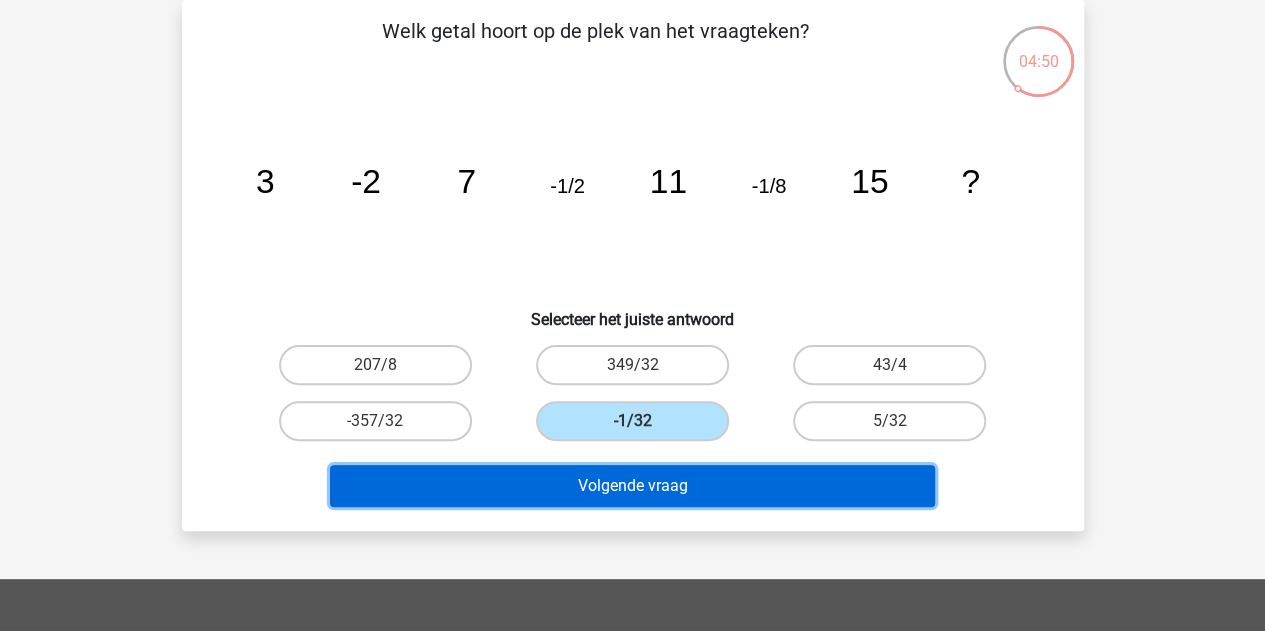 click on "Volgende vraag" at bounding box center [632, 486] 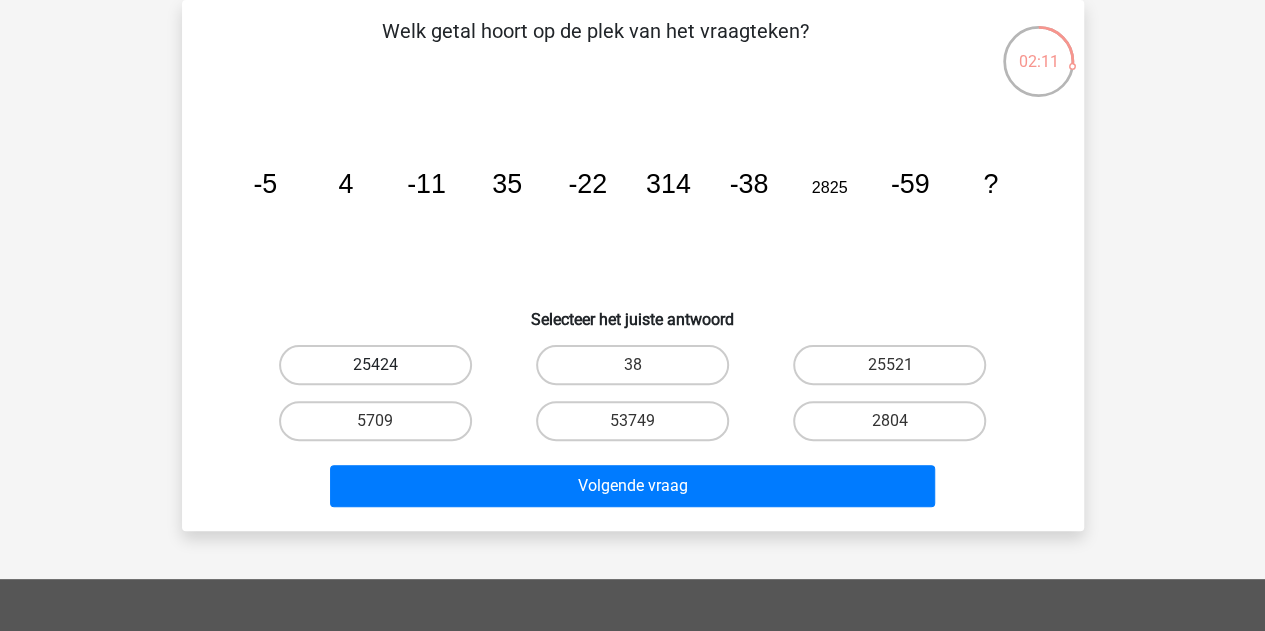 click on "25424" at bounding box center (375, 365) 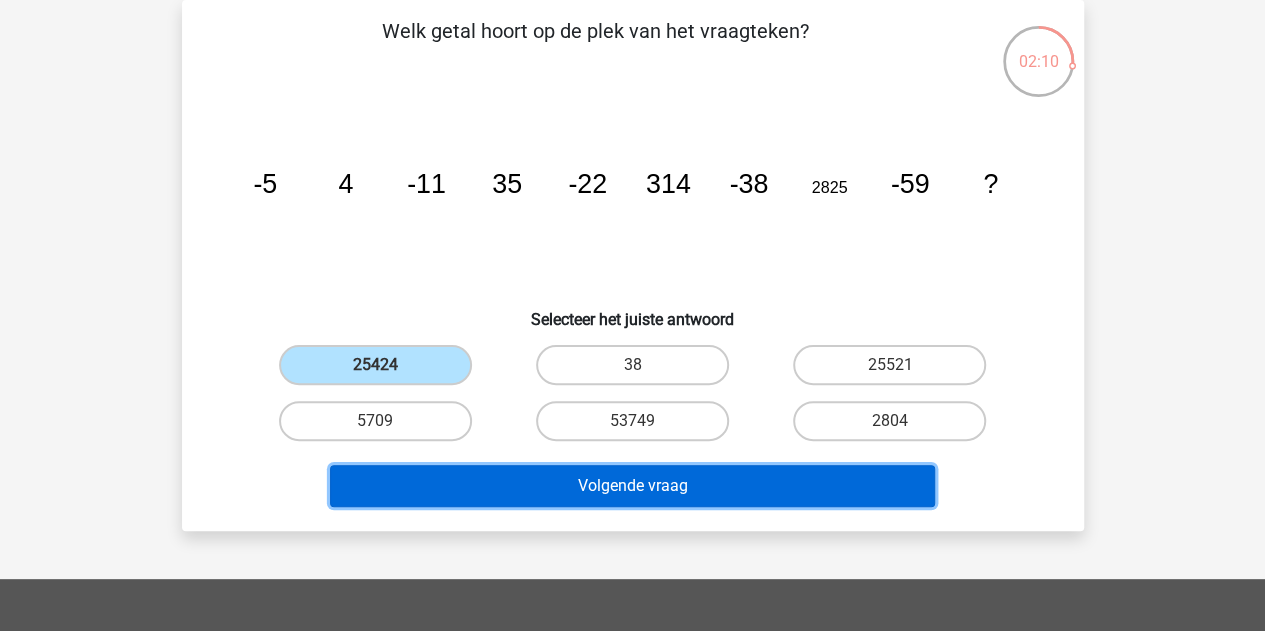 click on "Volgende vraag" at bounding box center (632, 486) 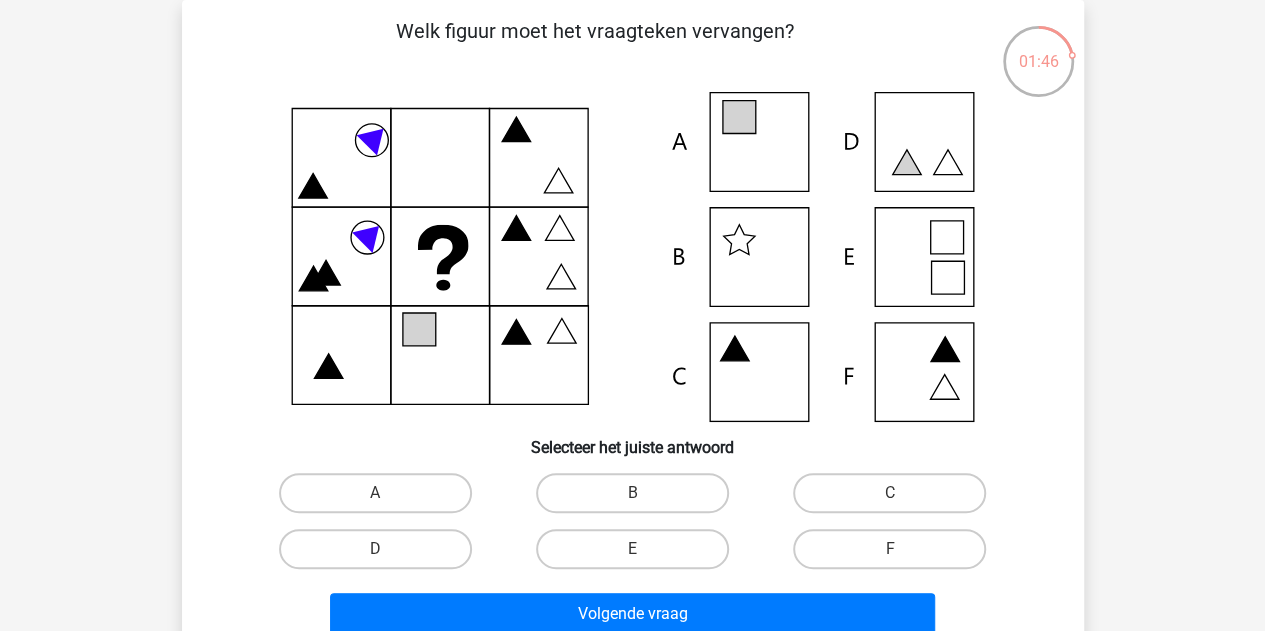 click on "A" at bounding box center (375, 493) 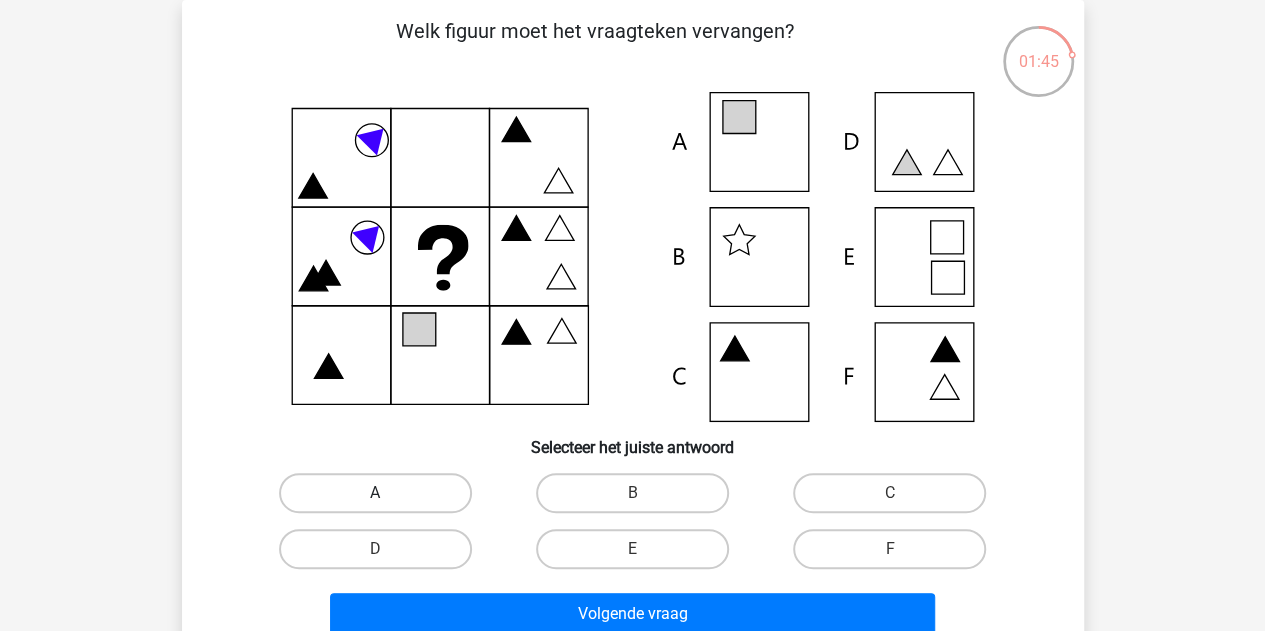 click on "A" at bounding box center [375, 493] 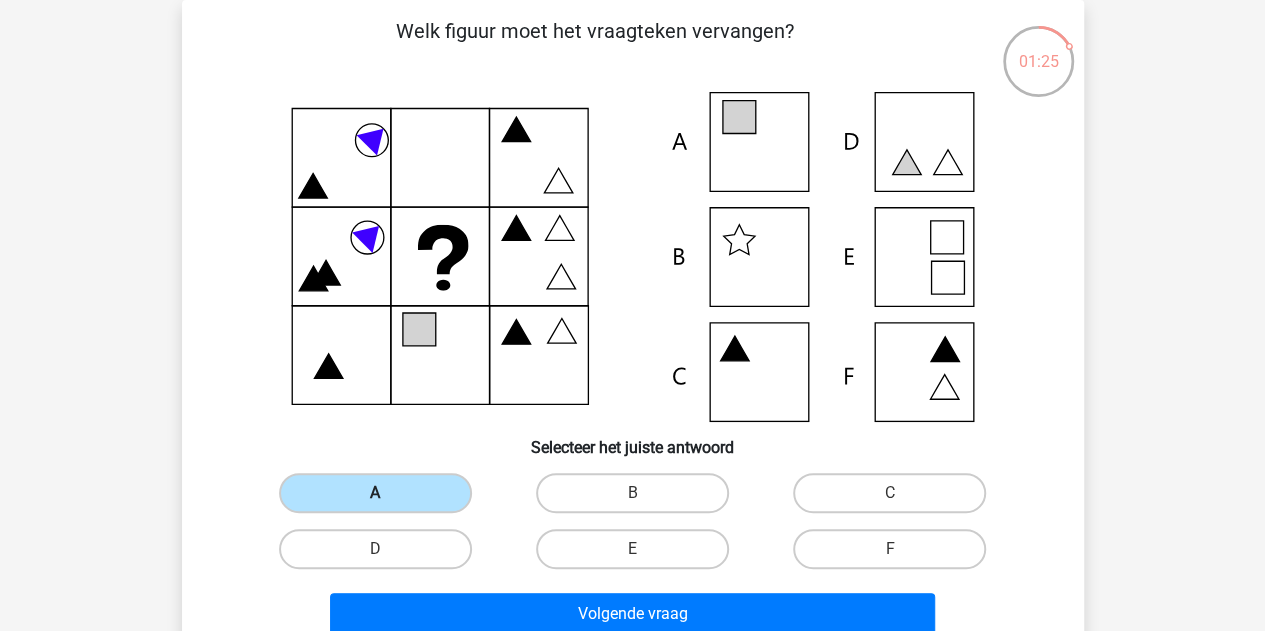 click on "A" at bounding box center (375, 493) 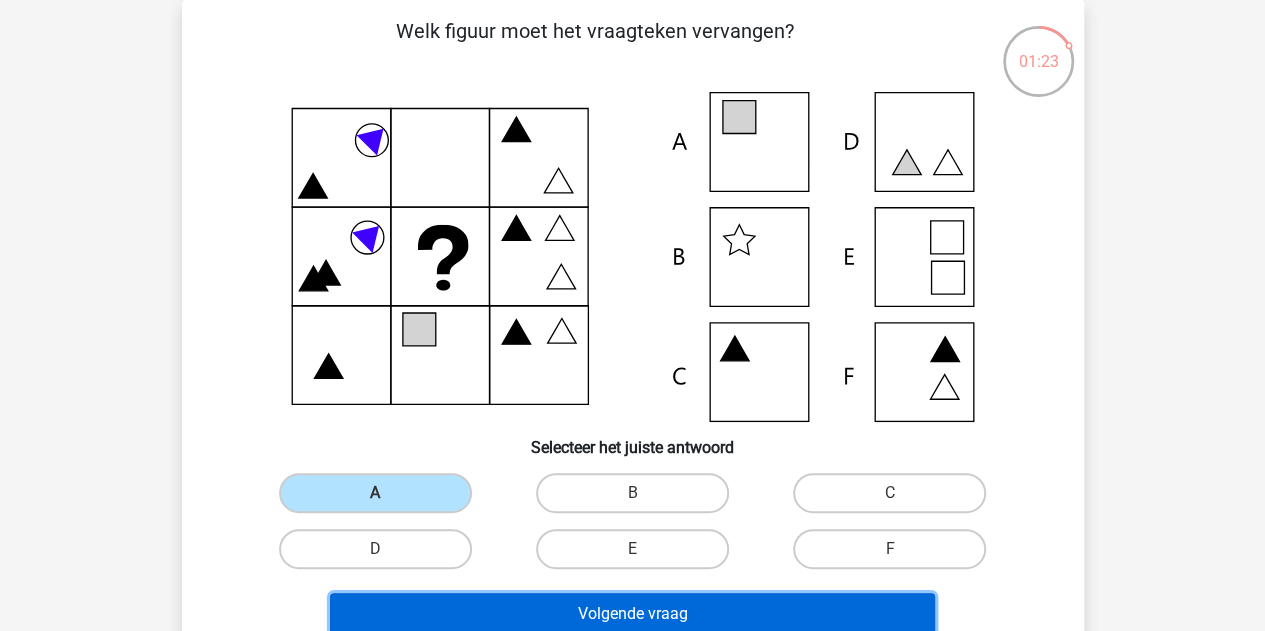 click on "Volgende vraag" at bounding box center [632, 614] 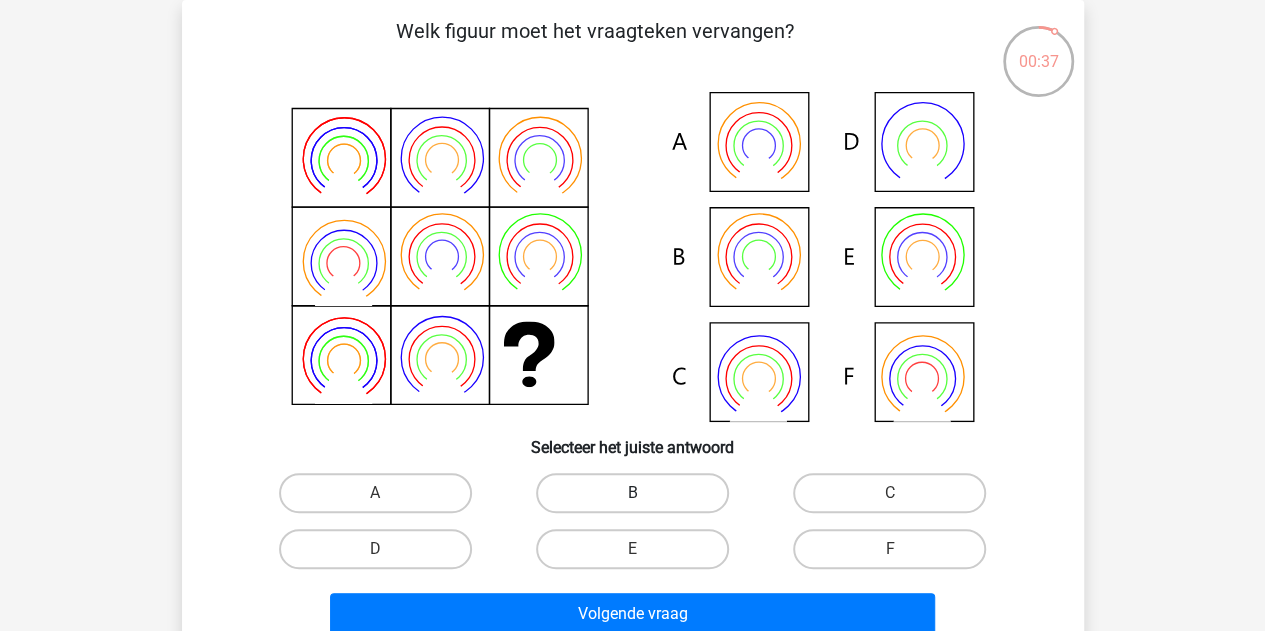click on "B" at bounding box center [632, 493] 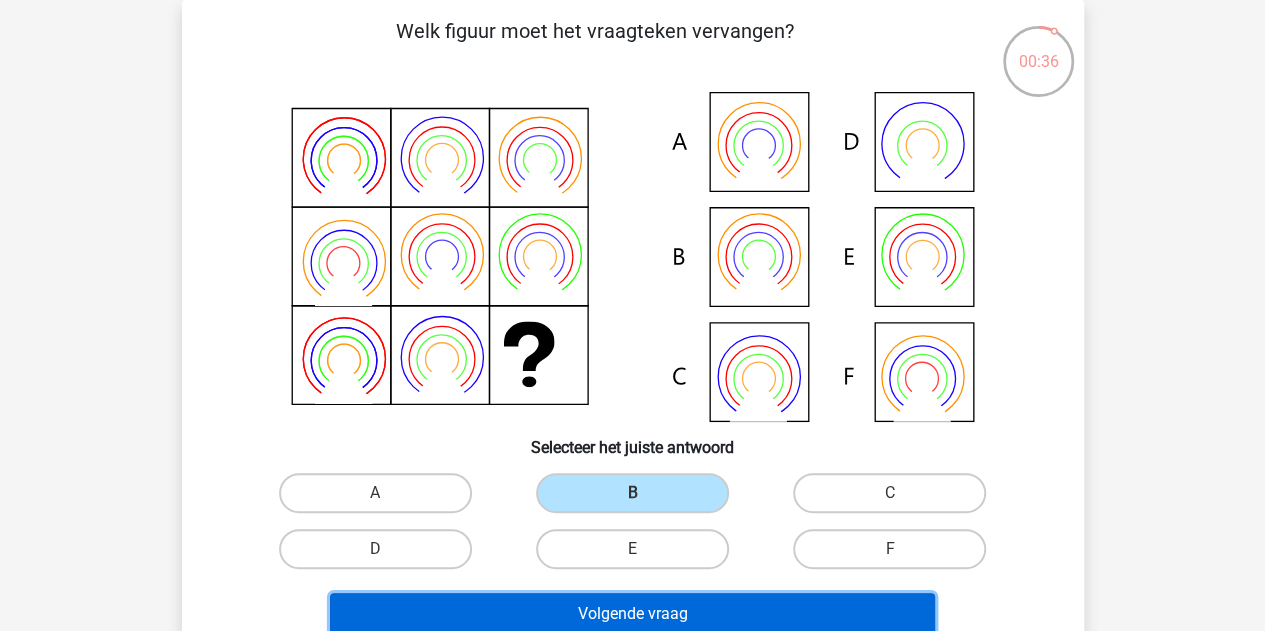 click on "Volgende vraag" at bounding box center [632, 614] 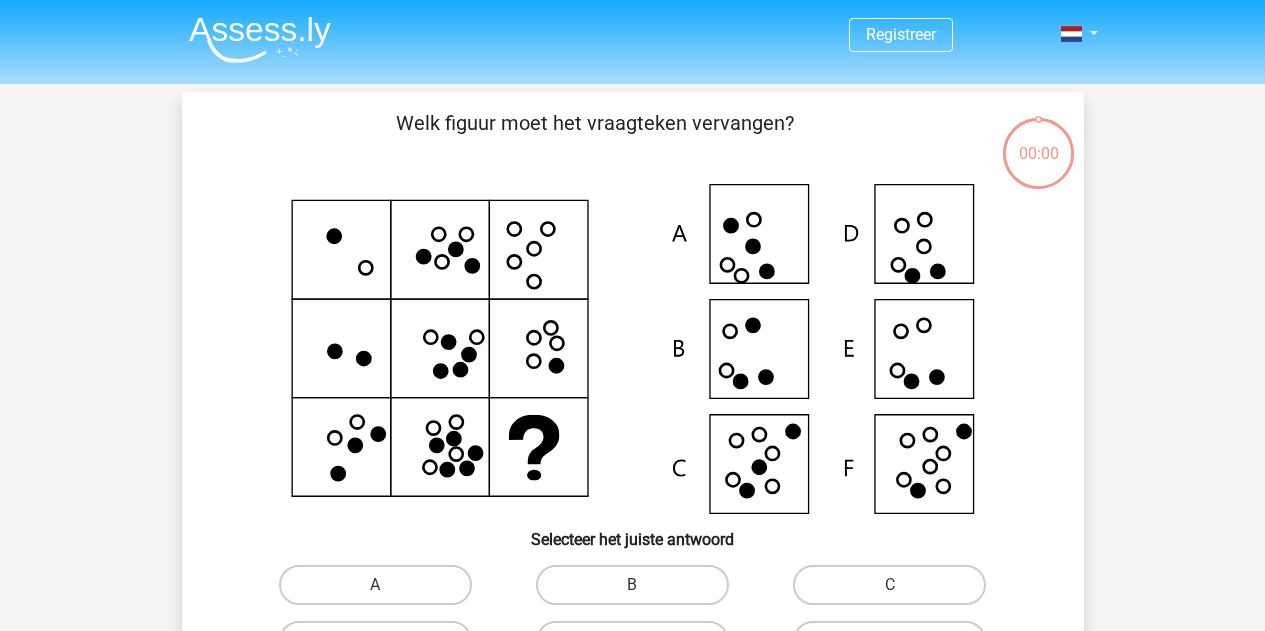 scroll, scrollTop: 92, scrollLeft: 0, axis: vertical 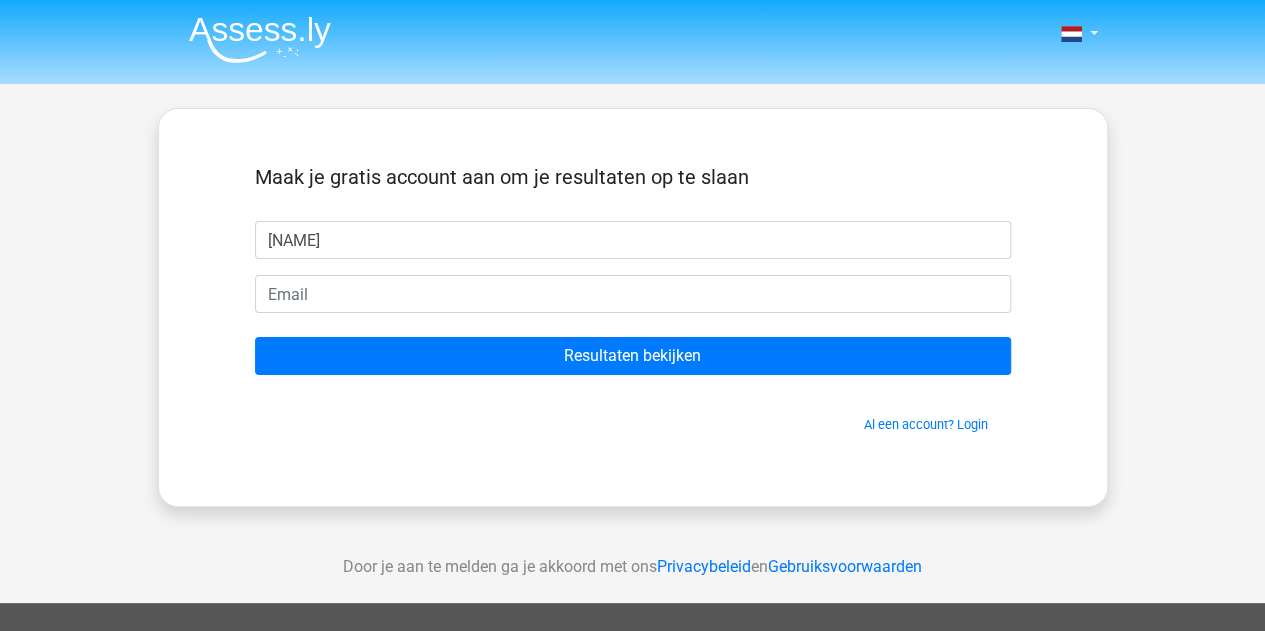 type on "Eline" 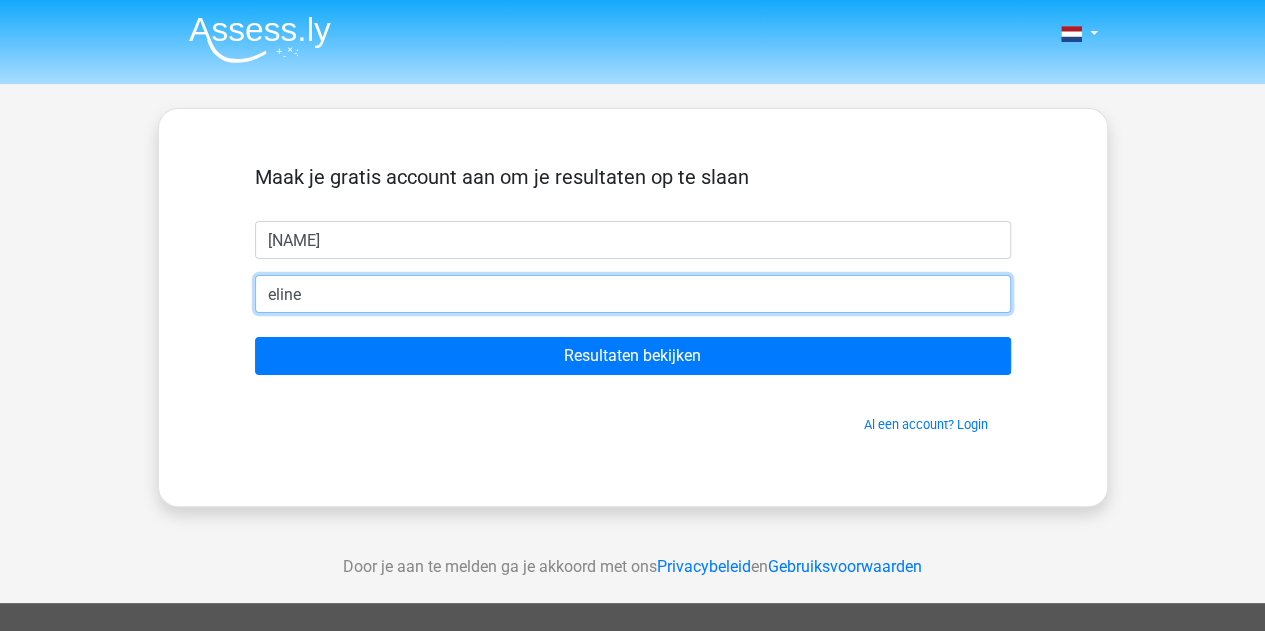 type on "eline_jacobs@outlook.com" 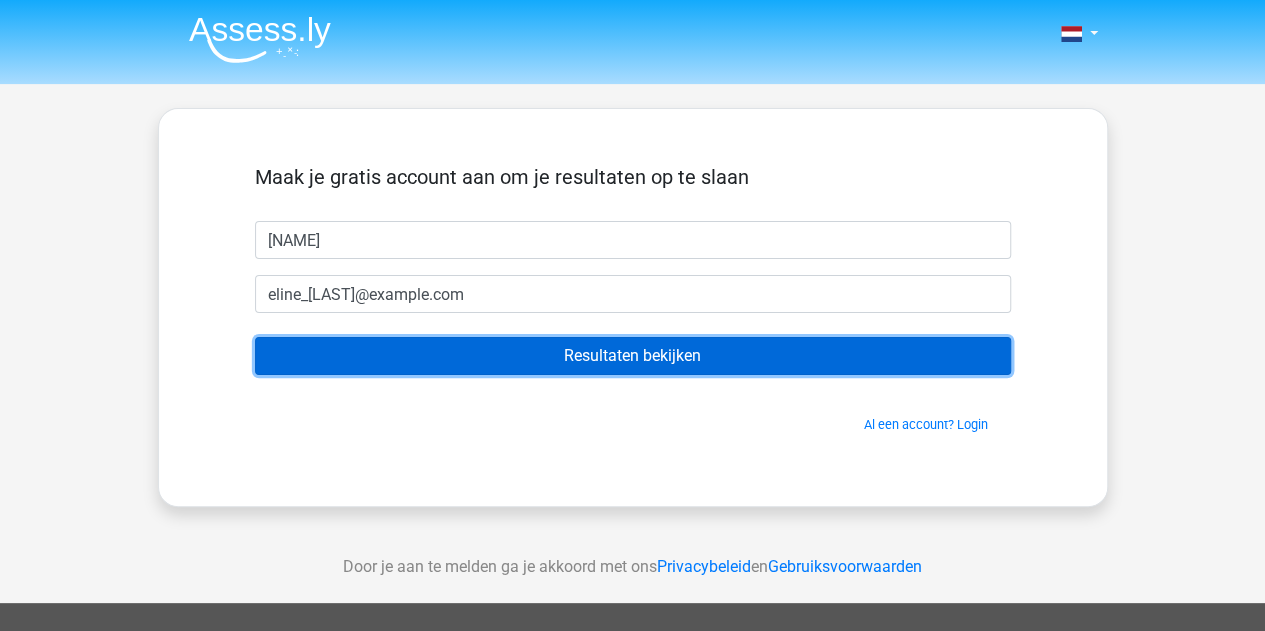 click on "Resultaten bekijken" at bounding box center [633, 356] 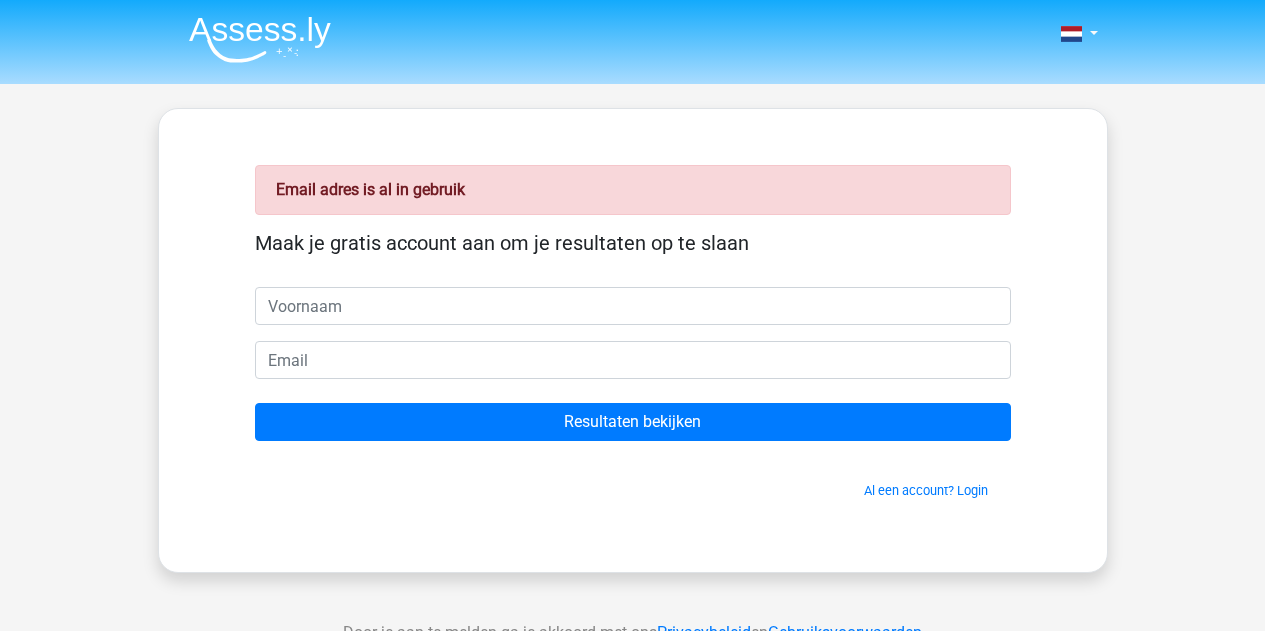 scroll, scrollTop: 0, scrollLeft: 0, axis: both 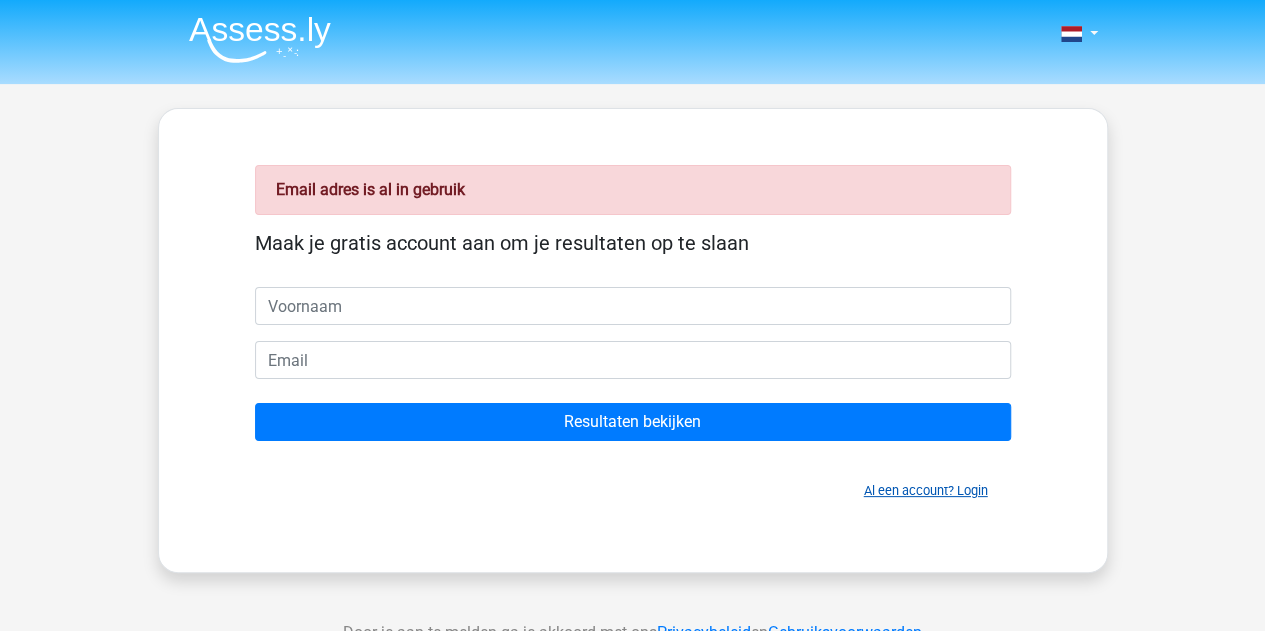 click on "Al een account? Login" at bounding box center (926, 490) 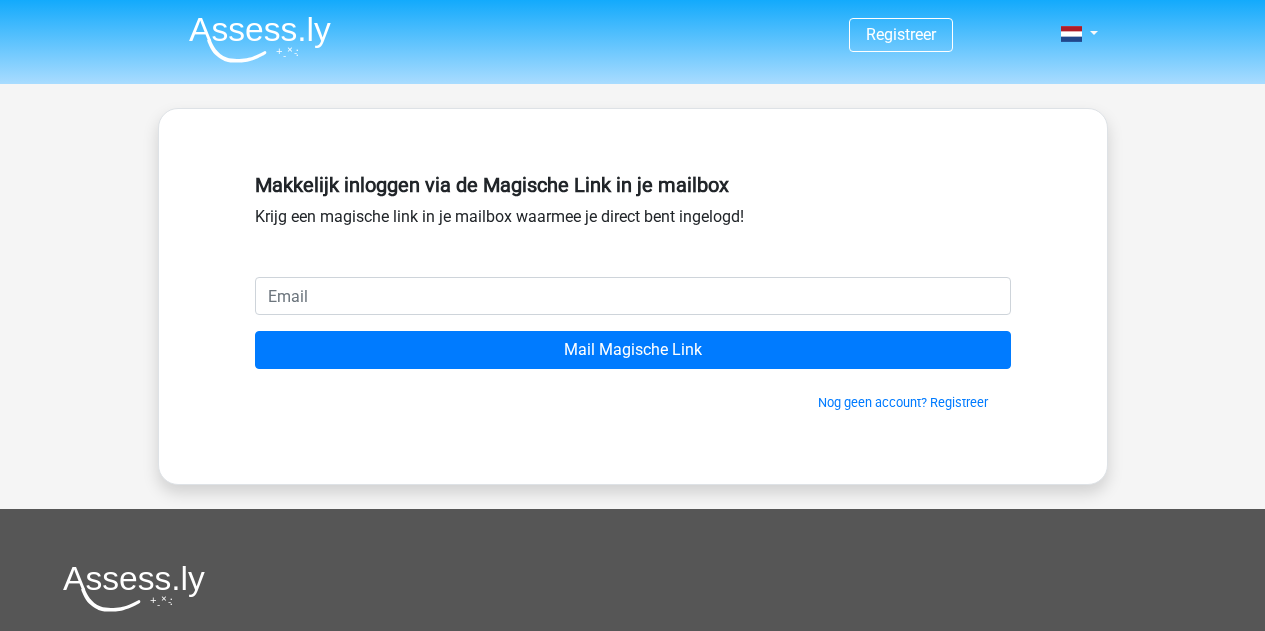 scroll, scrollTop: 0, scrollLeft: 0, axis: both 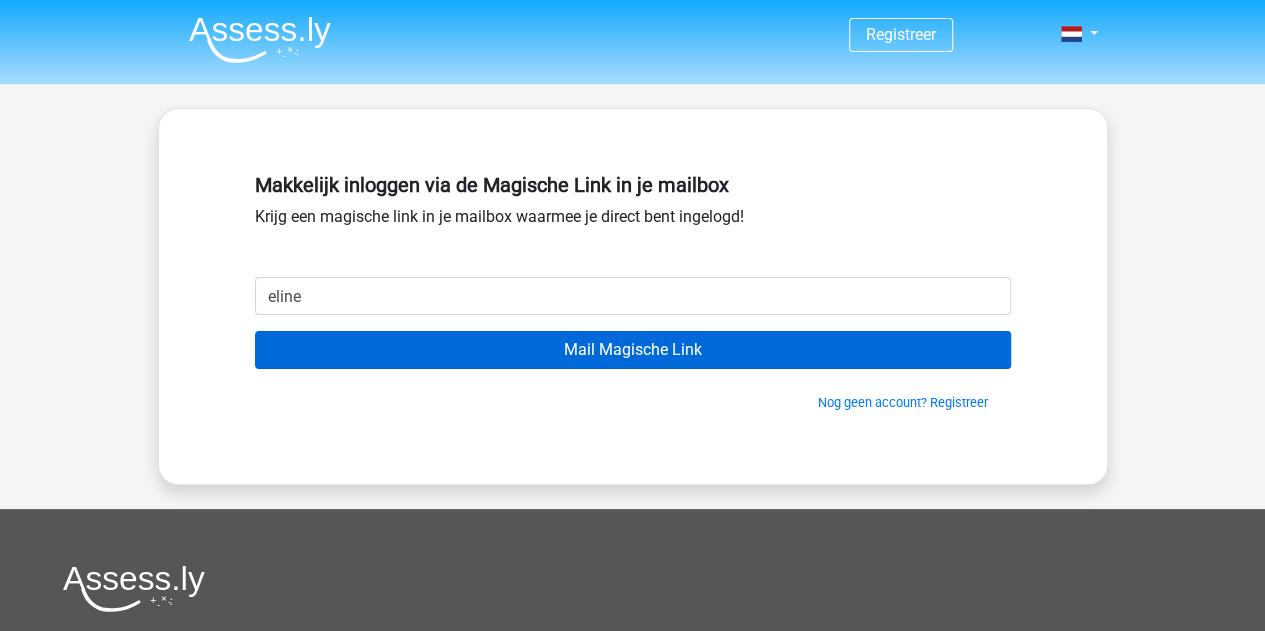 type on "[USERNAME]@example.com" 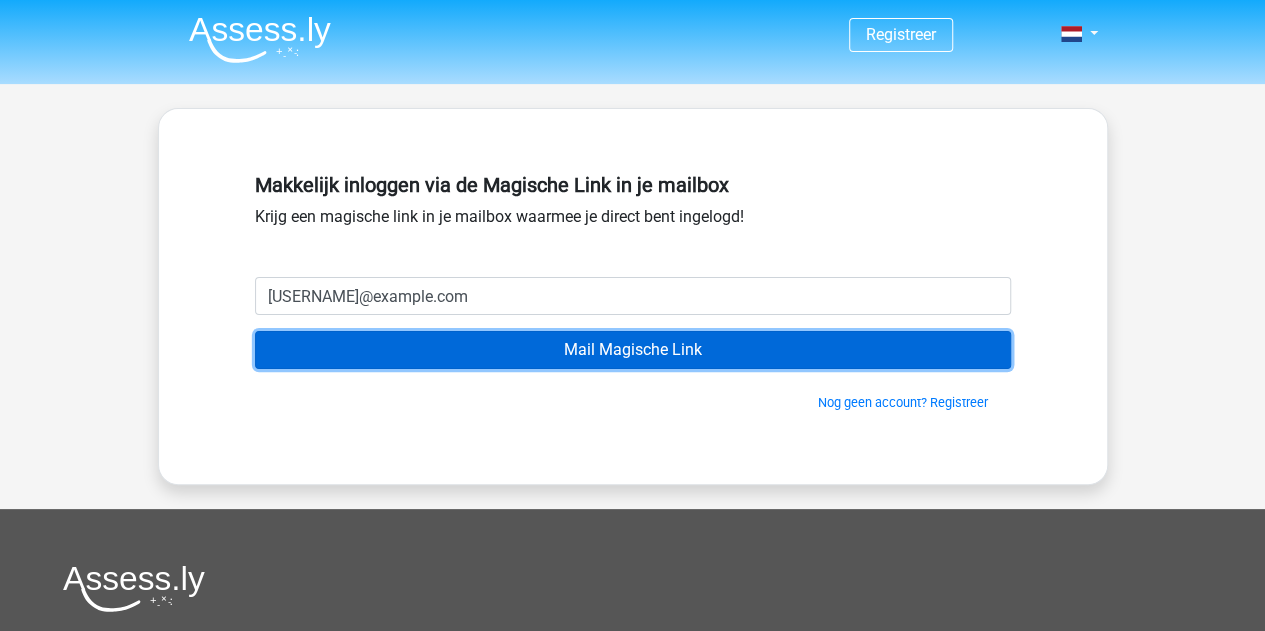 click on "Mail Magische Link" at bounding box center (633, 350) 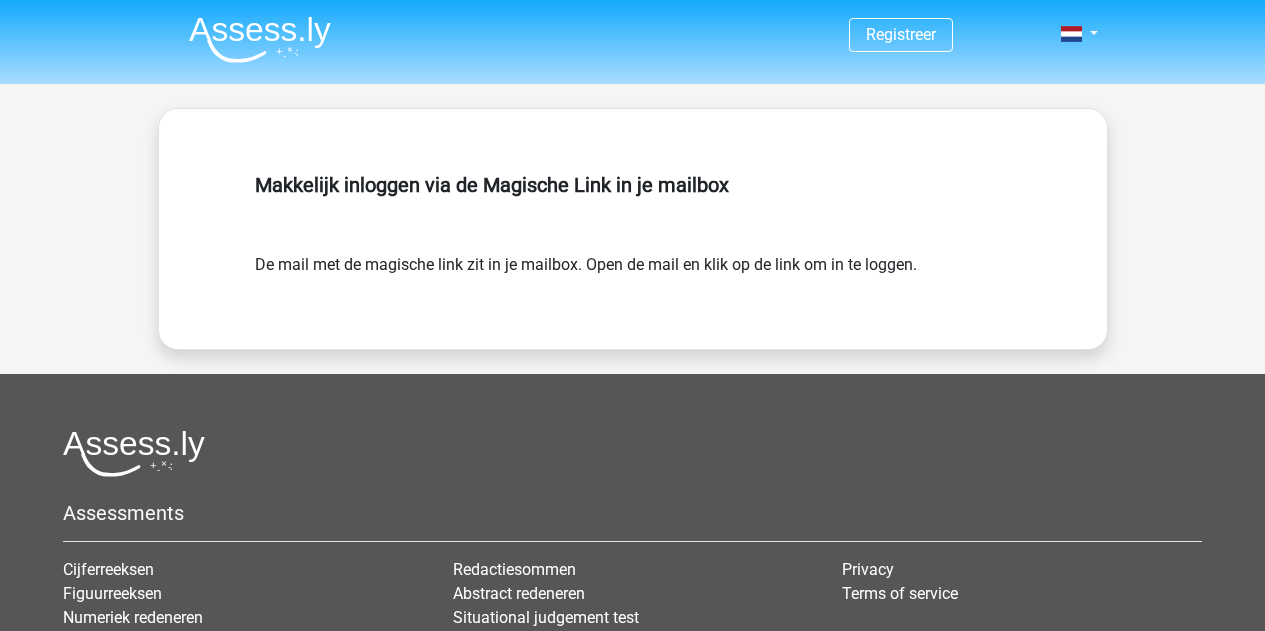 scroll, scrollTop: 0, scrollLeft: 0, axis: both 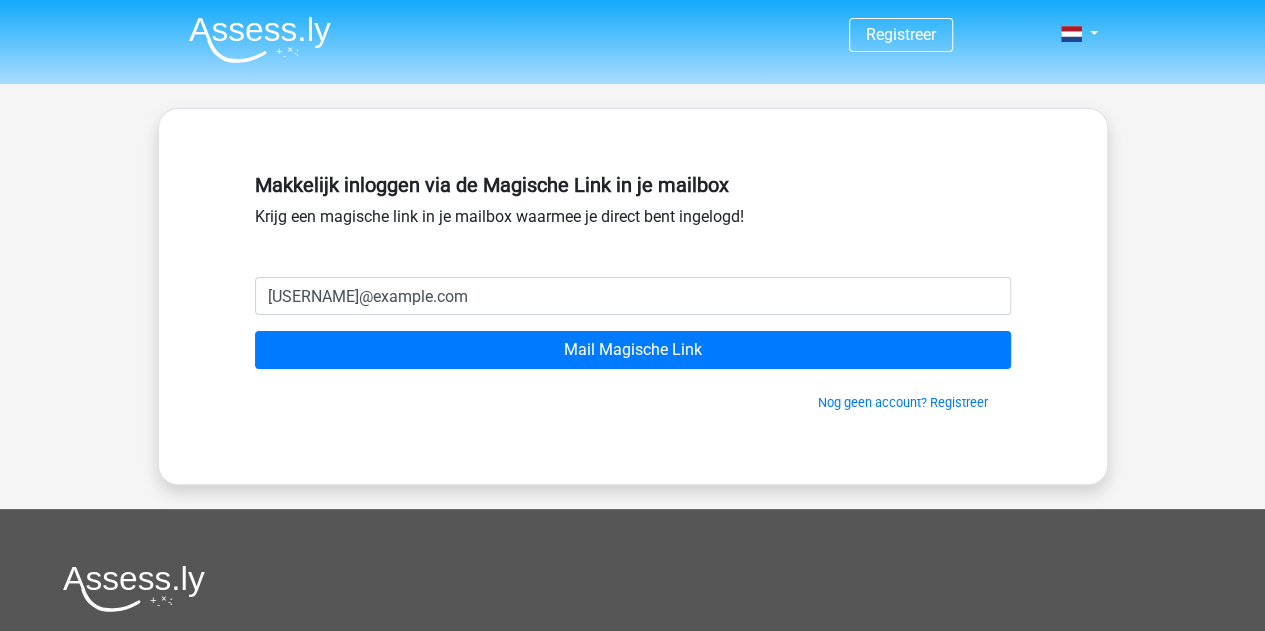 click at bounding box center [260, 39] 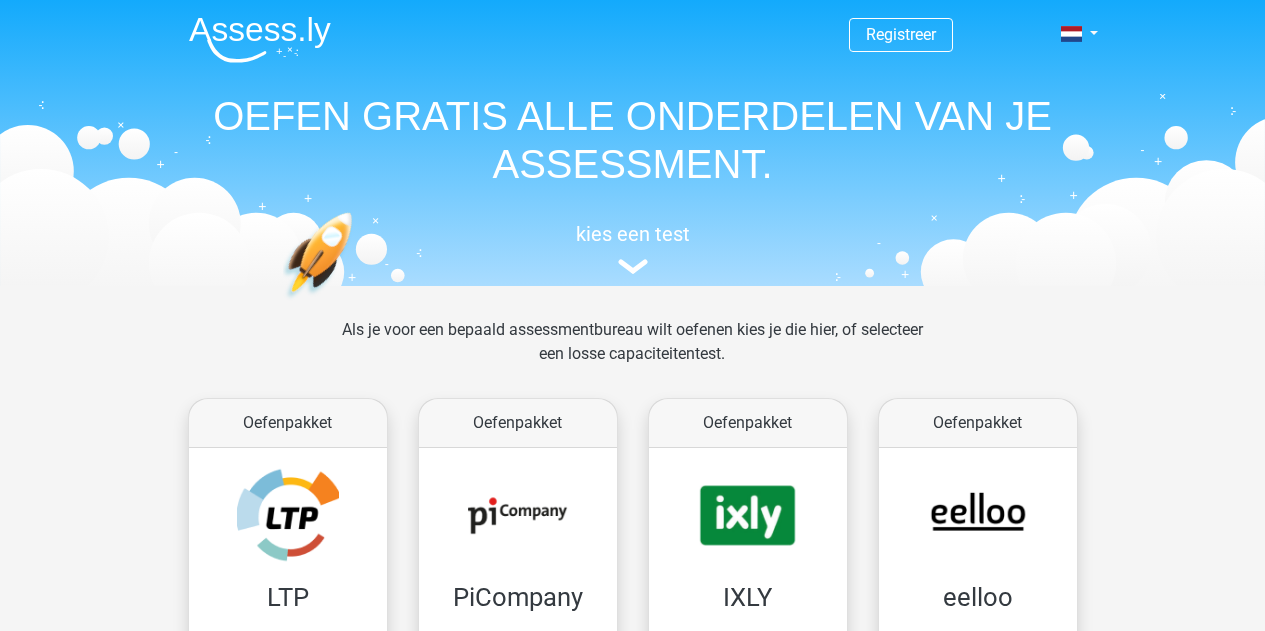 scroll, scrollTop: 0, scrollLeft: 0, axis: both 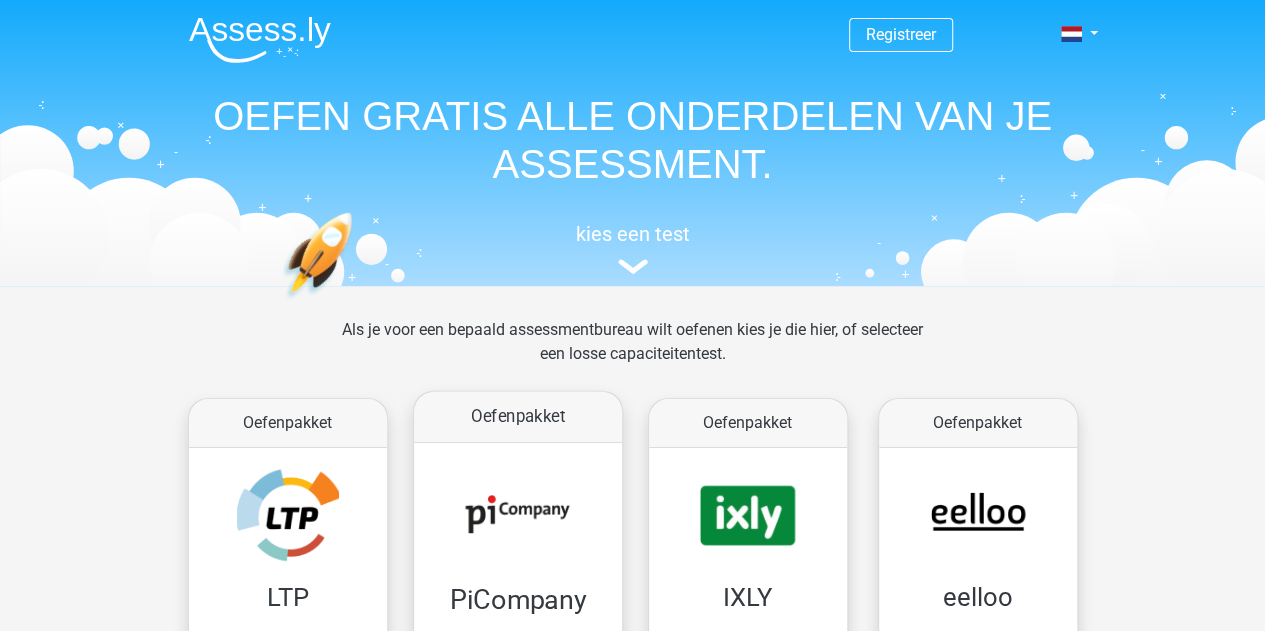 click on "Oefenen" at bounding box center [517, 663] 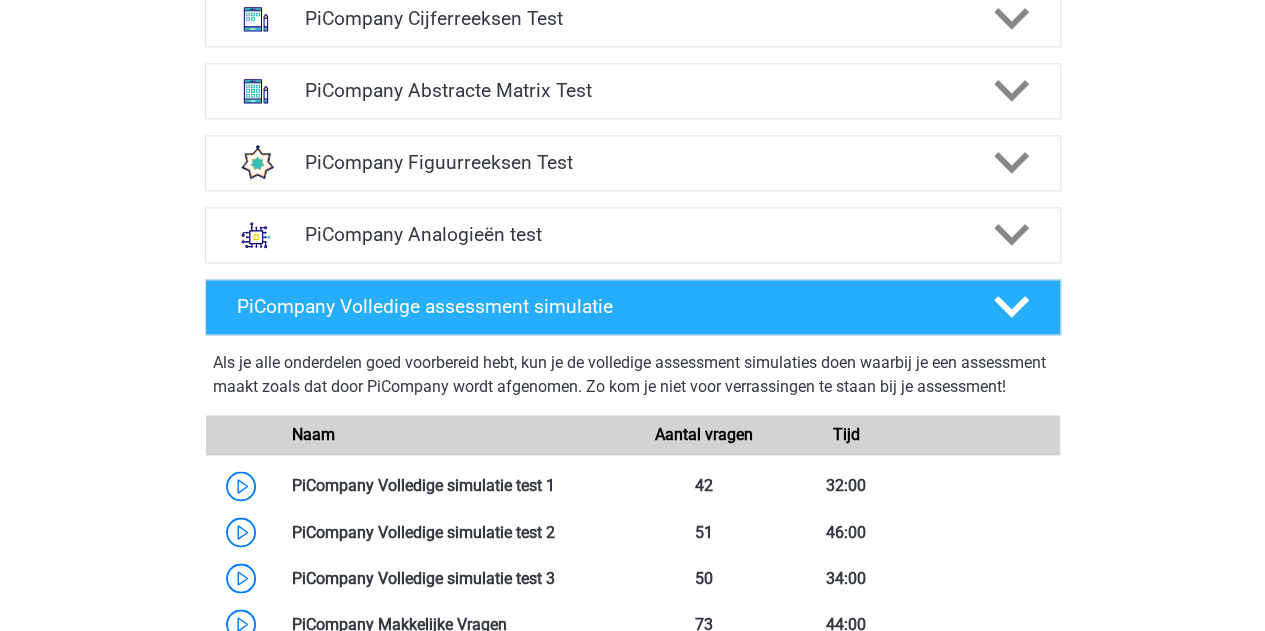 scroll, scrollTop: 1389, scrollLeft: 0, axis: vertical 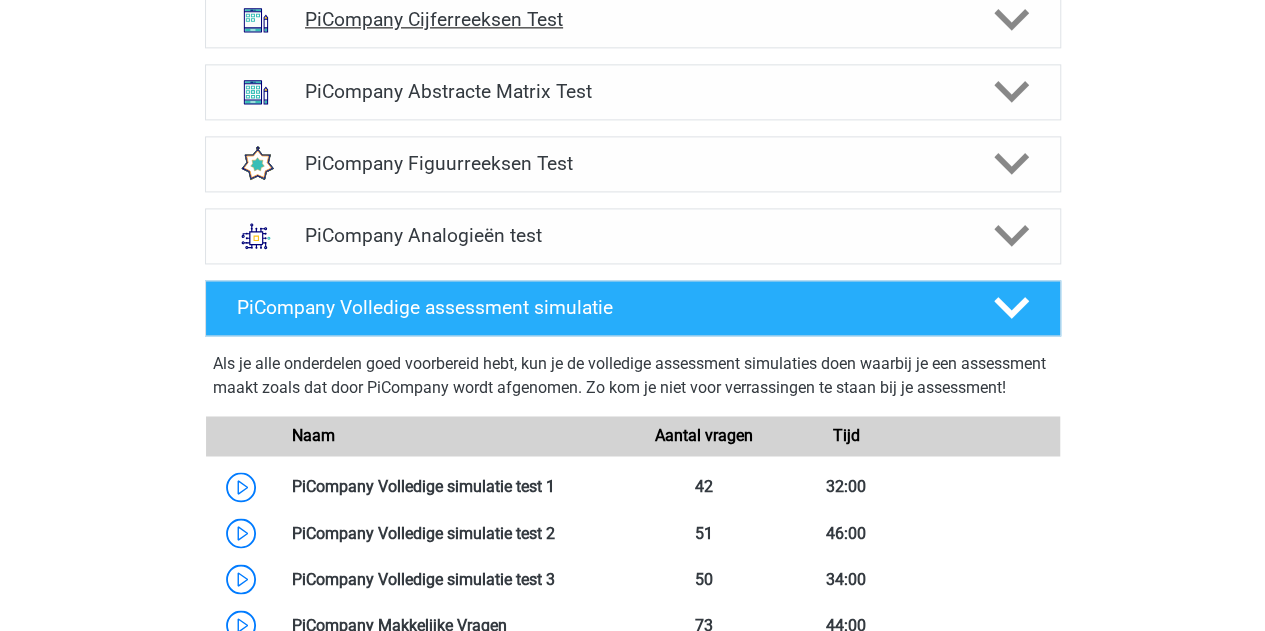 click on "PiCompany Cijferreeksen Test" at bounding box center (632, 19) 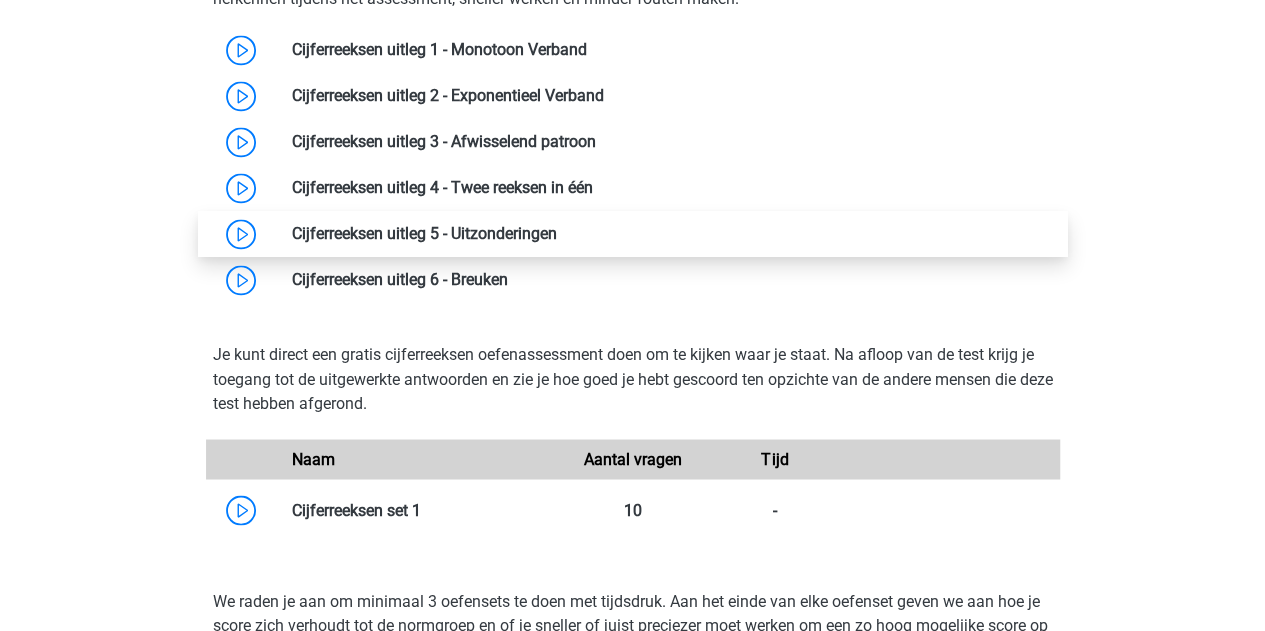 scroll, scrollTop: 1537, scrollLeft: 0, axis: vertical 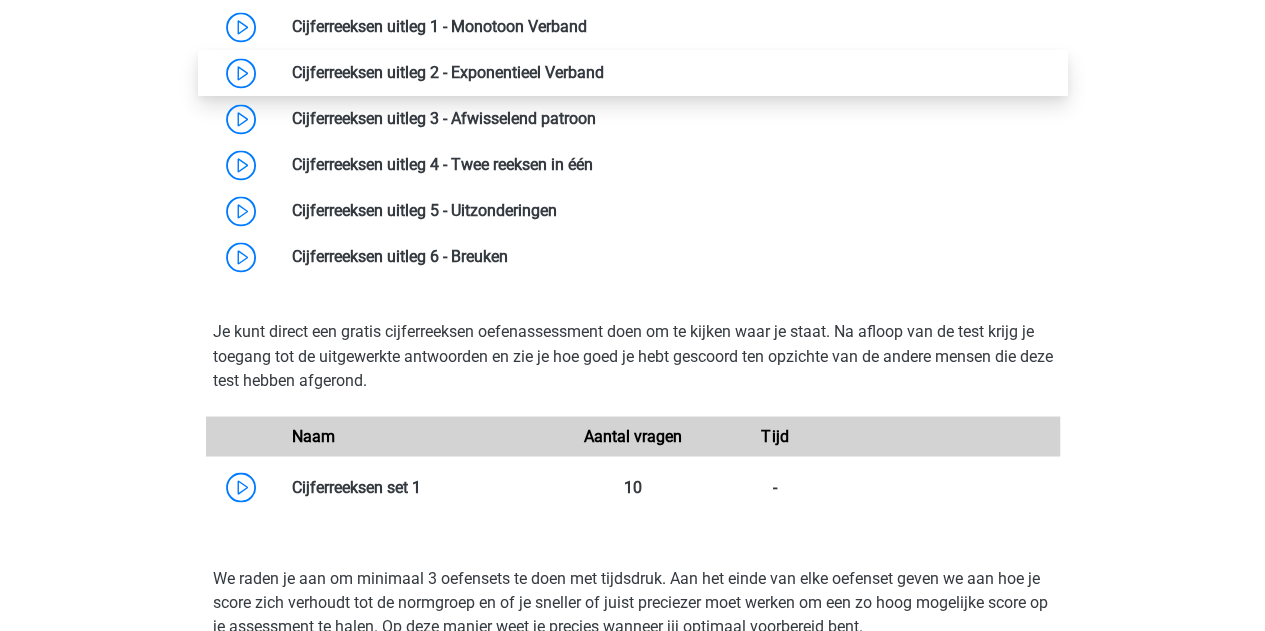 click at bounding box center [604, 72] 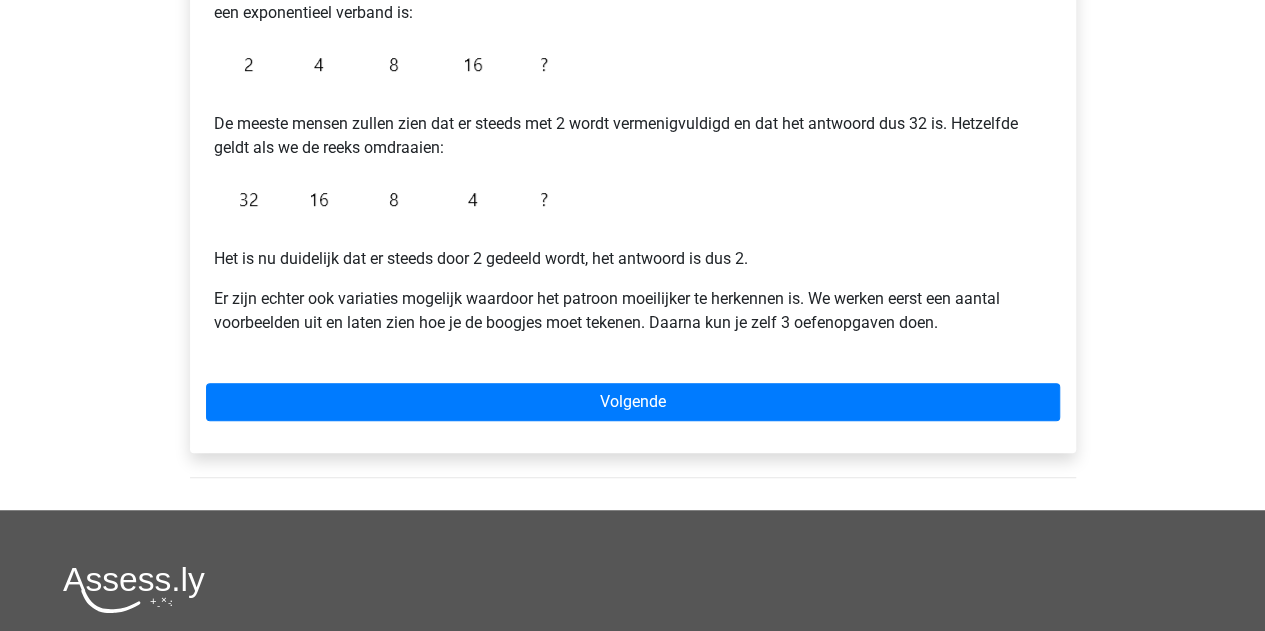 scroll, scrollTop: 470, scrollLeft: 0, axis: vertical 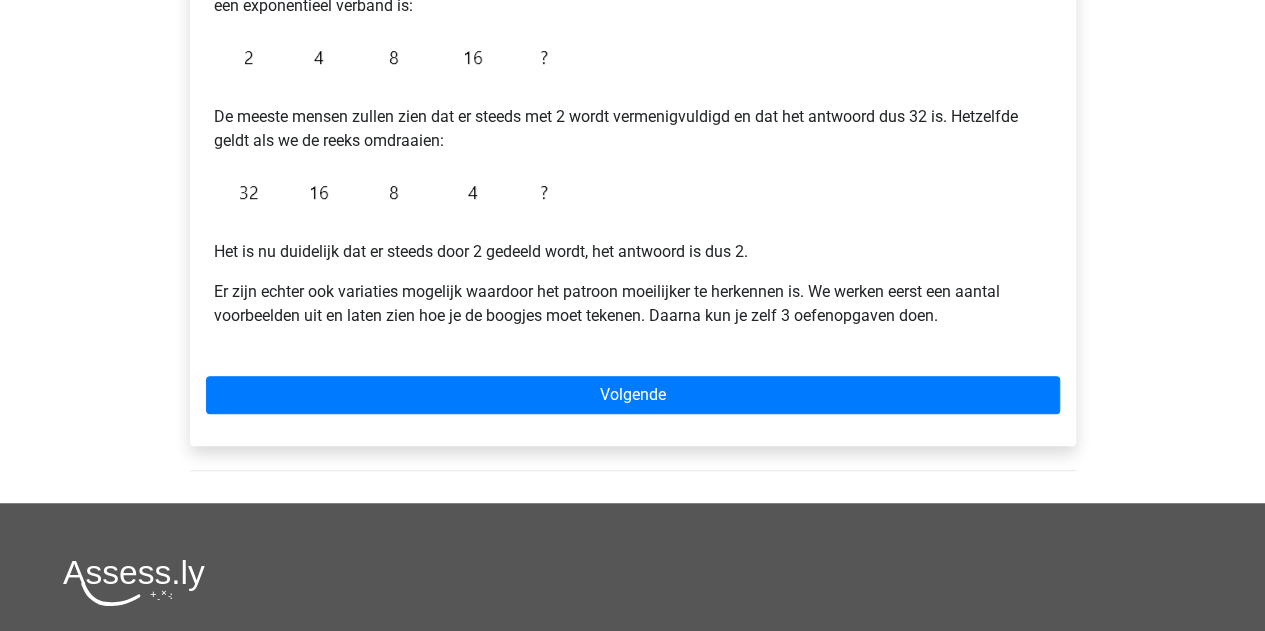 click on "Cijferreeksen uitleg 2 - Exponentieel Verband  Bij een exponentieel verband zullen de getallen steeds groter of steeds kleiner worden, maar ze zullen ook steeds sneller groter (bij vermenigvuldiging) of steeds minder snel kleiner worden (bij delen door iets). Het simpelste voorbeeld van een exponentieel verband is: De meeste mensen zullen zien dat er steeds met 2 wordt vermenigvuldigd en dat het antwoord dus 32 is. Hetzelfde geldt als we de reeks omdraaien: Het is nu duidelijk dat er steeds door 2 gedeeld wordt, het antwoord is dus 2. Er zijn echter ook variaties mogelijk waardoor het patroon moeilijker te herkennen is. We werken eerst een aantal voorbeelden uit en laten zien hoe je de boogjes moet tekenen. Daarna kun je zelf 3 oefenopgaven doen.
Volgende" at bounding box center [633, 160] 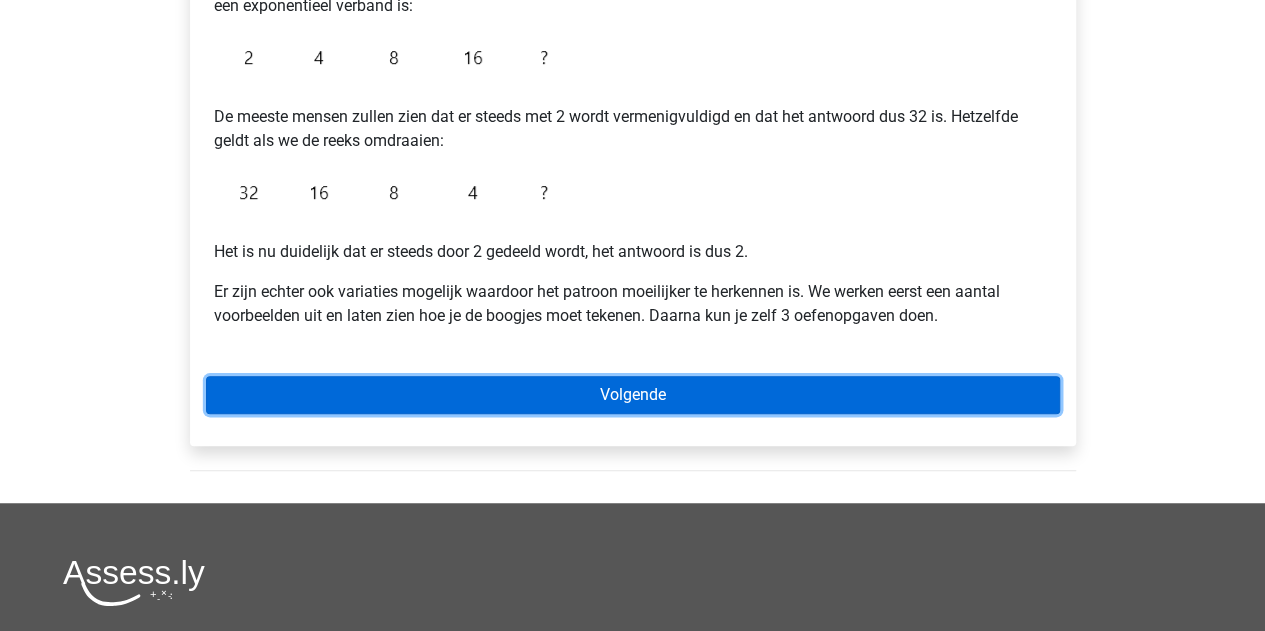 click on "Volgende" at bounding box center [633, 395] 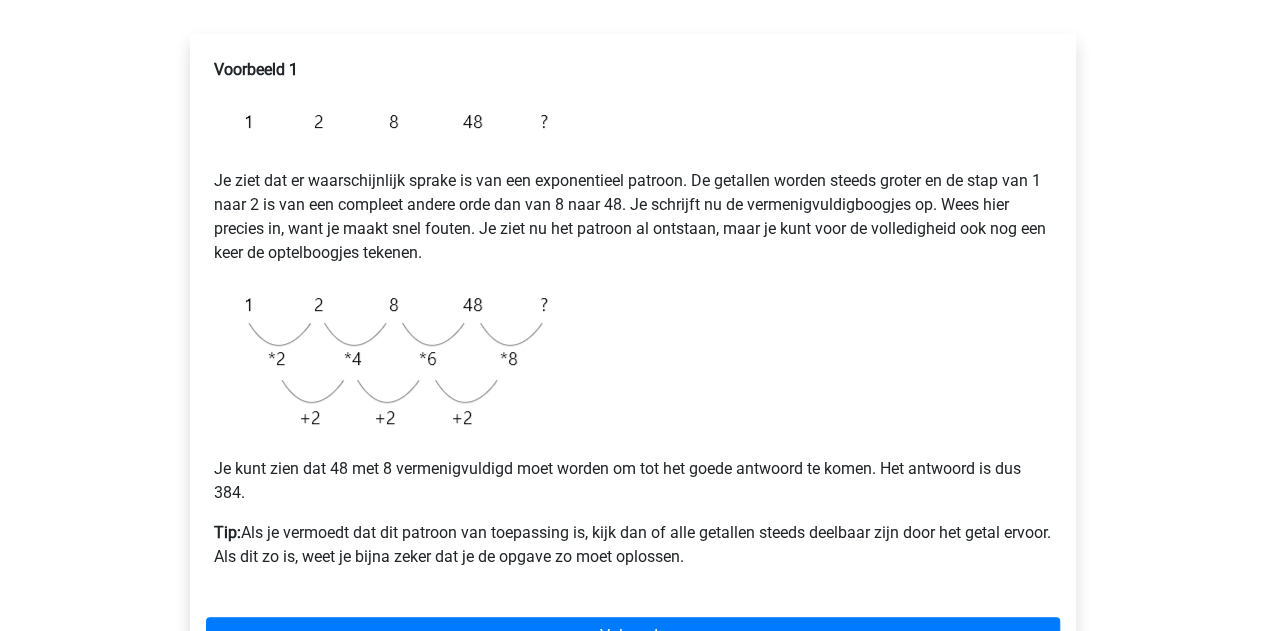 scroll, scrollTop: 387, scrollLeft: 0, axis: vertical 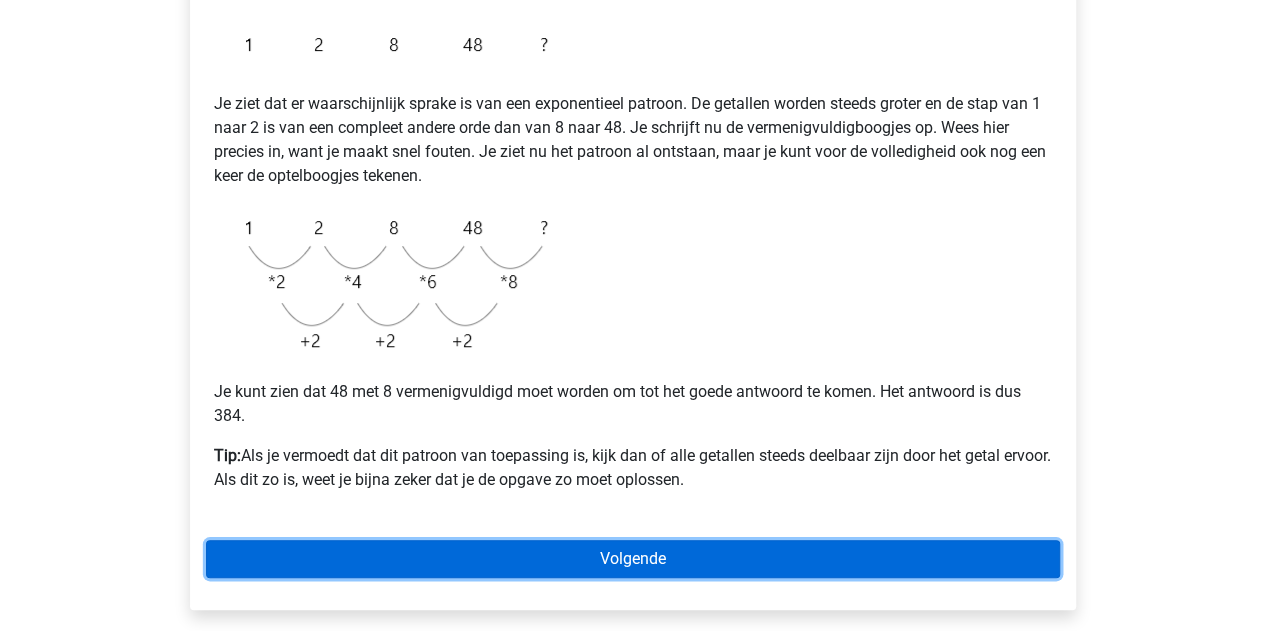 click on "Volgende" at bounding box center [633, 559] 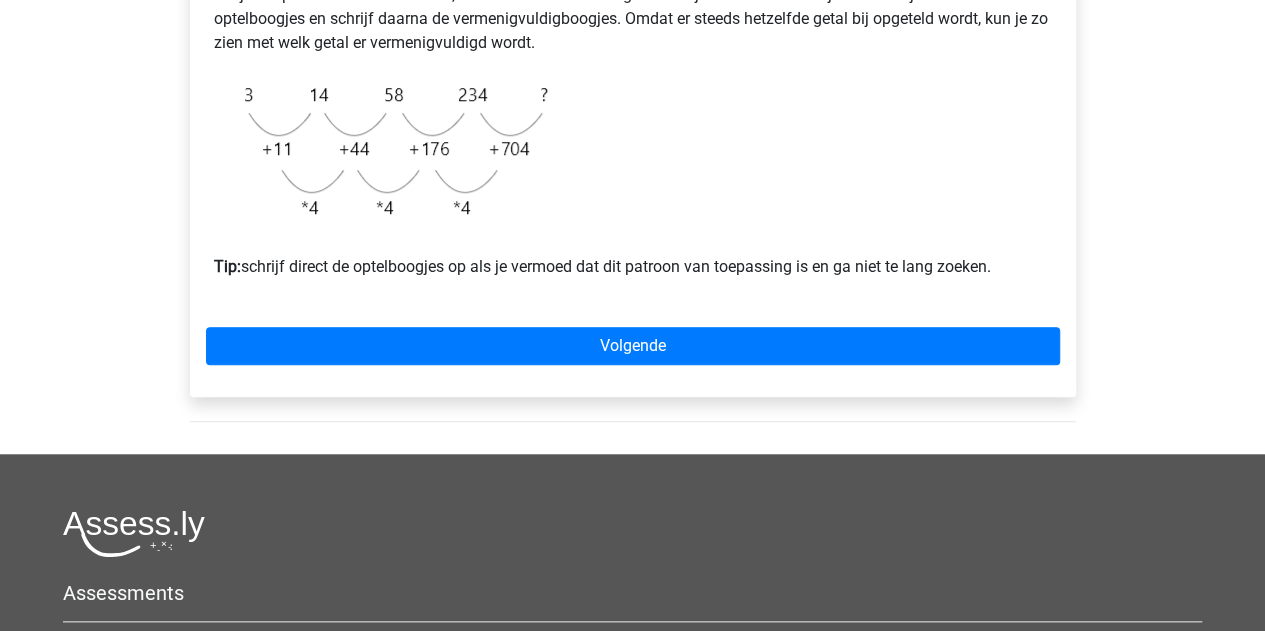 scroll, scrollTop: 682, scrollLeft: 0, axis: vertical 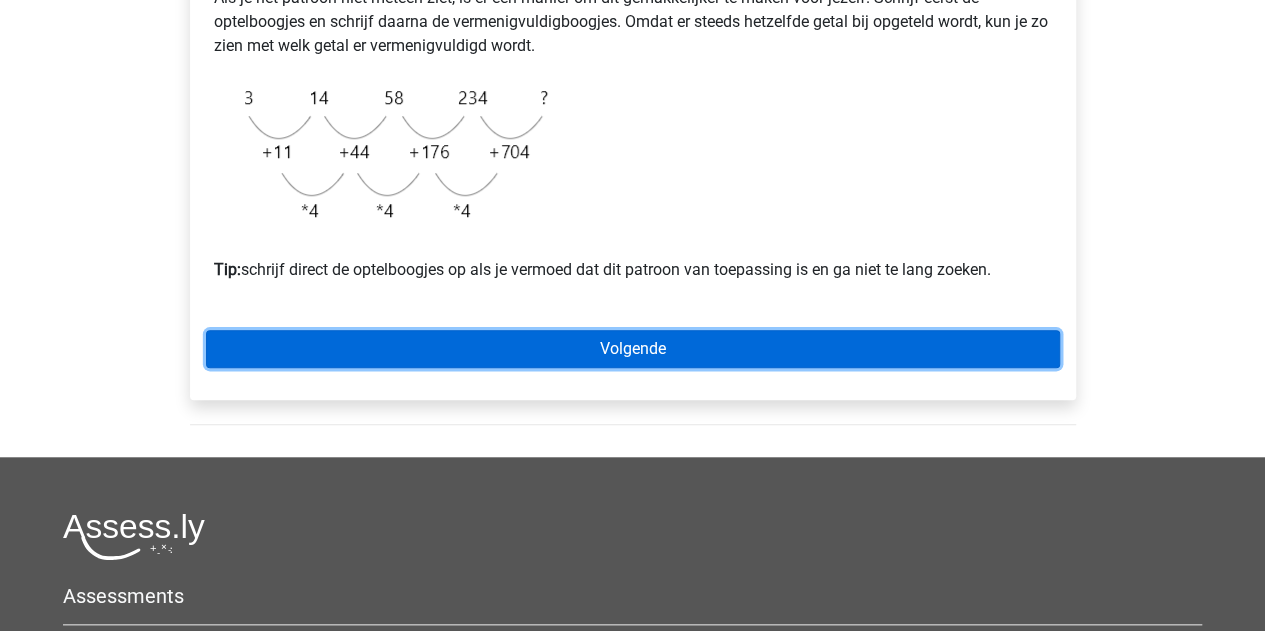 click on "Volgende" at bounding box center [633, 349] 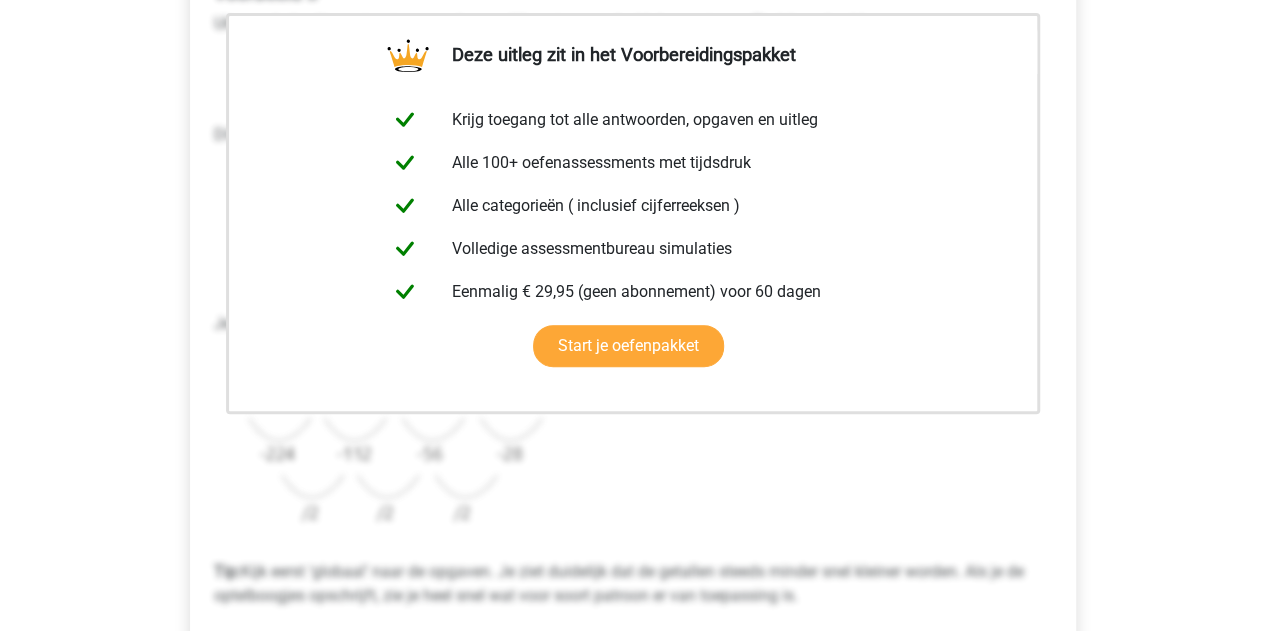 scroll, scrollTop: 0, scrollLeft: 0, axis: both 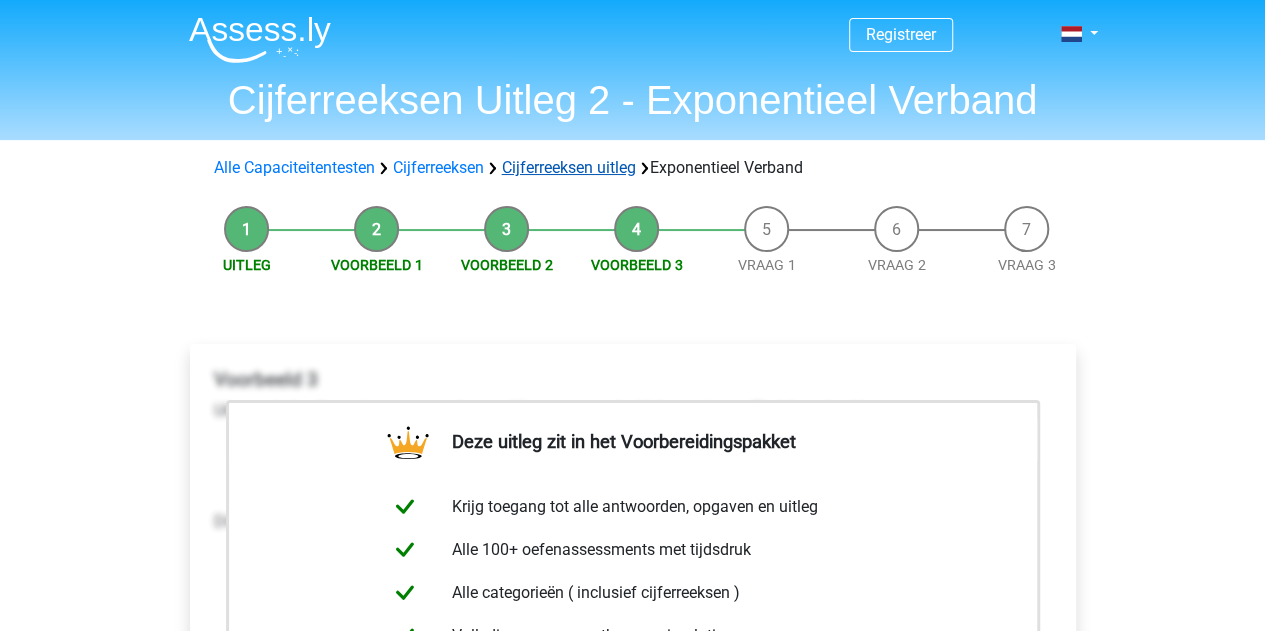 click on "Cijferreeksen uitleg" at bounding box center [569, 167] 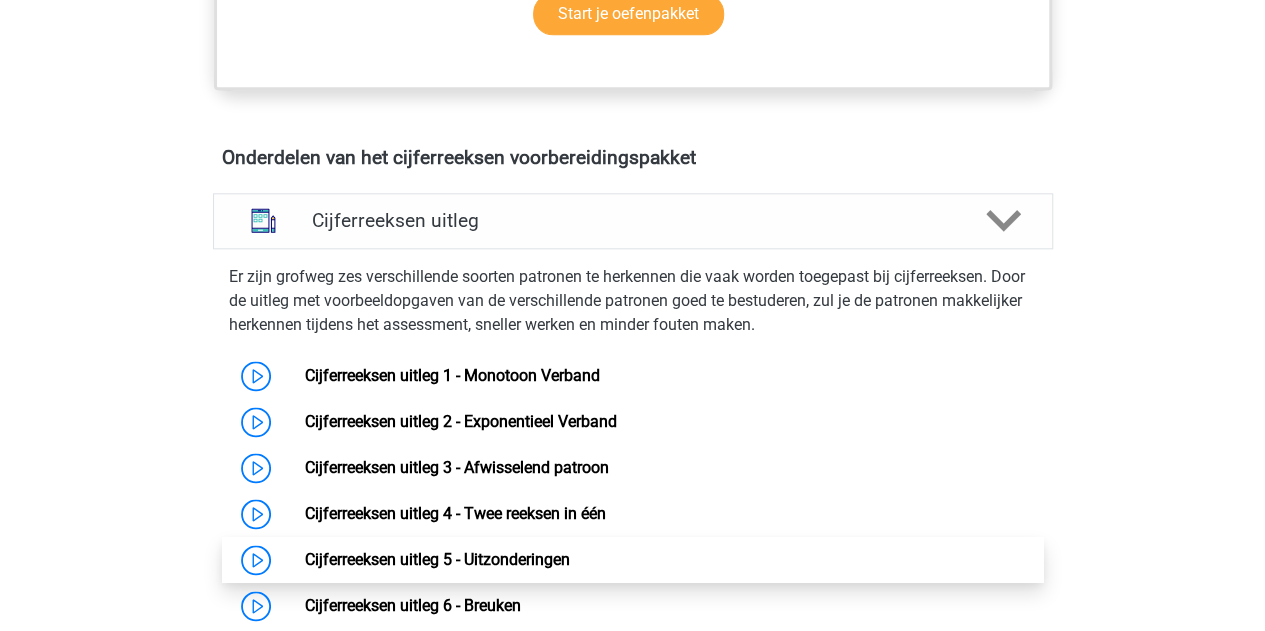 scroll, scrollTop: 1133, scrollLeft: 0, axis: vertical 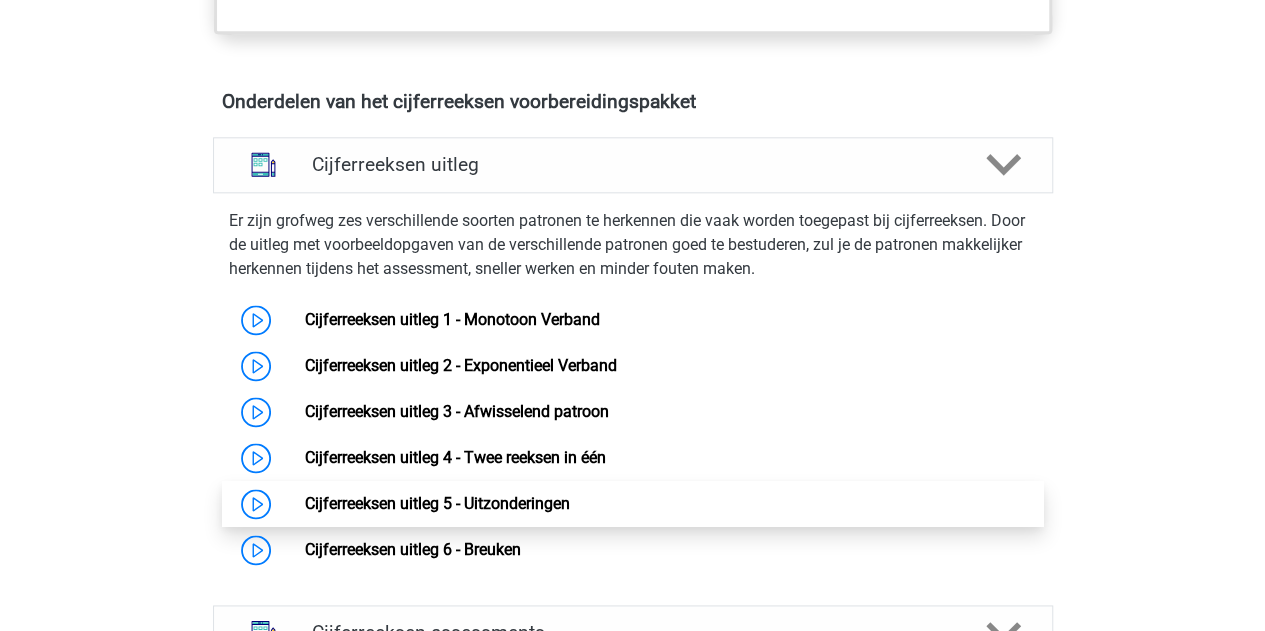 click on "Cijferreeksen uitleg 5 - Uitzonderingen" at bounding box center [437, 503] 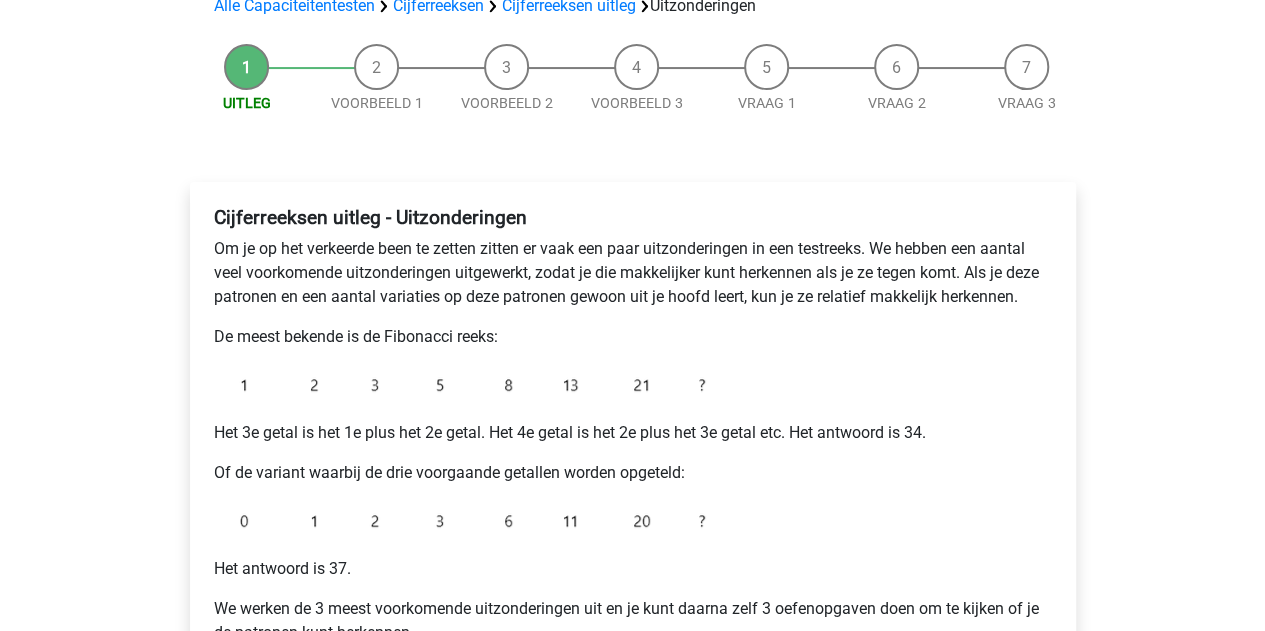 scroll, scrollTop: 9, scrollLeft: 0, axis: vertical 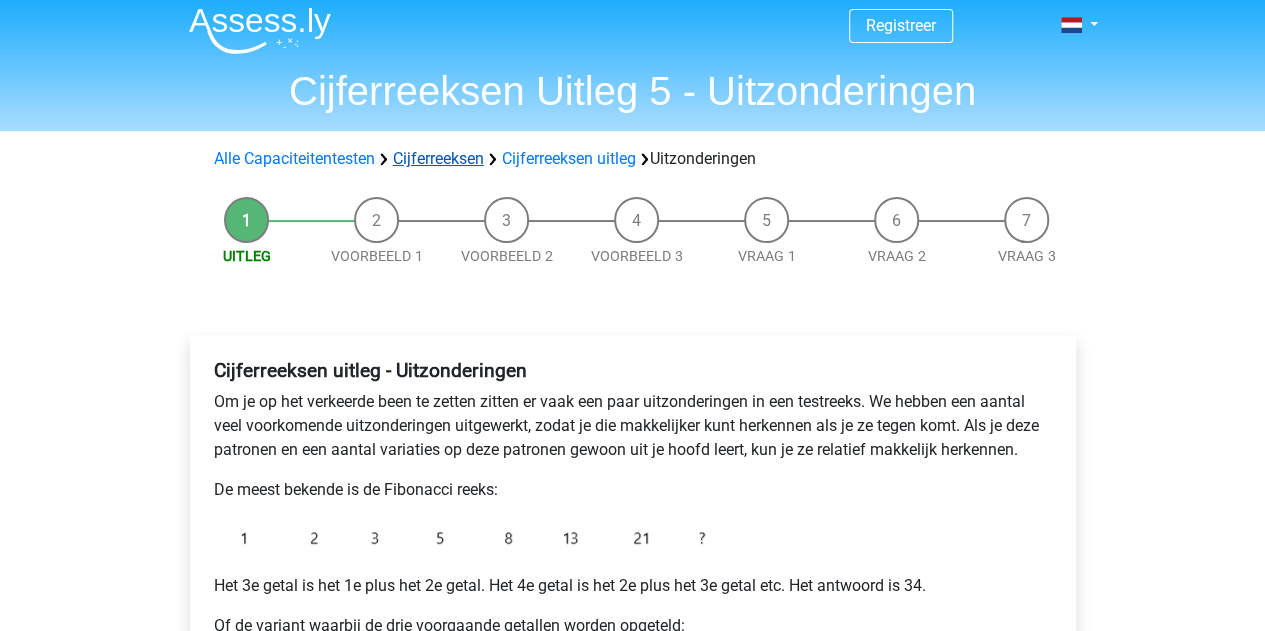 click on "Cijferreeksen" at bounding box center (438, 158) 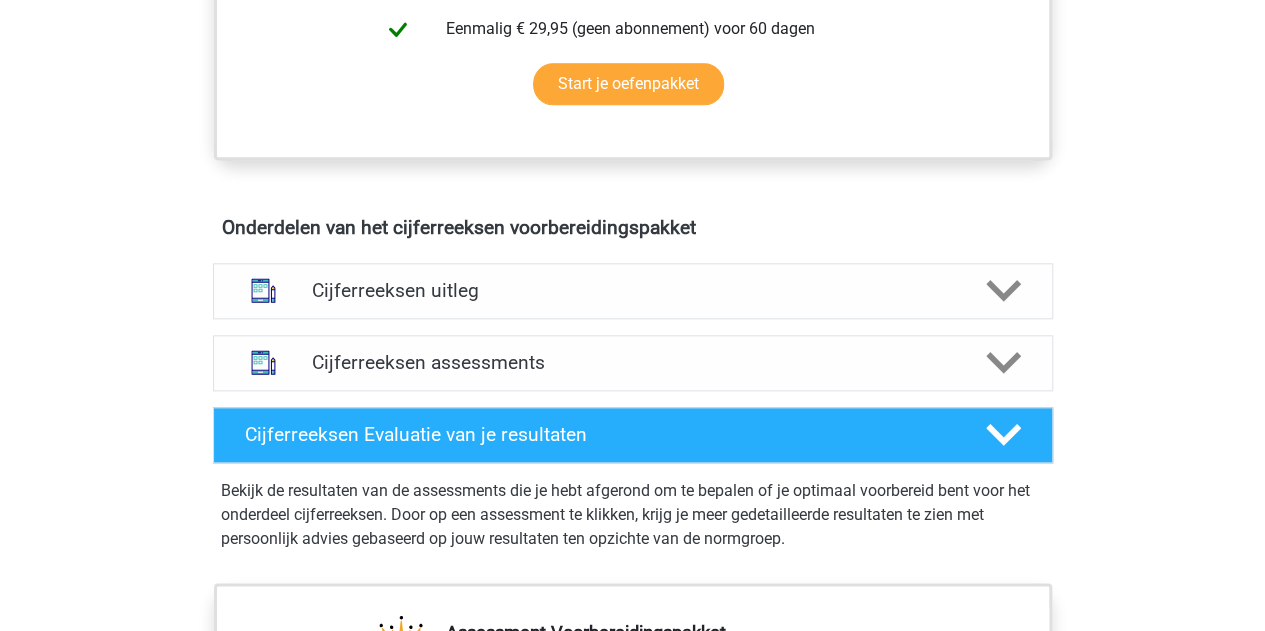 scroll, scrollTop: 941, scrollLeft: 0, axis: vertical 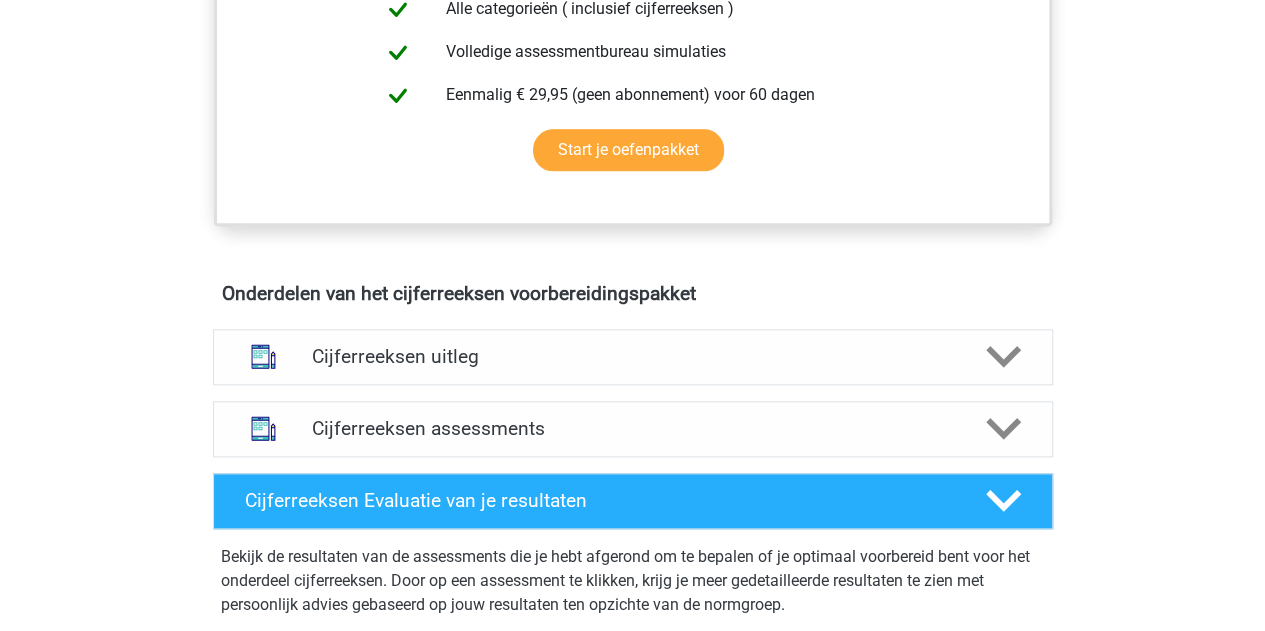 click on "Cijferreeksen uitleg" at bounding box center [633, 356] 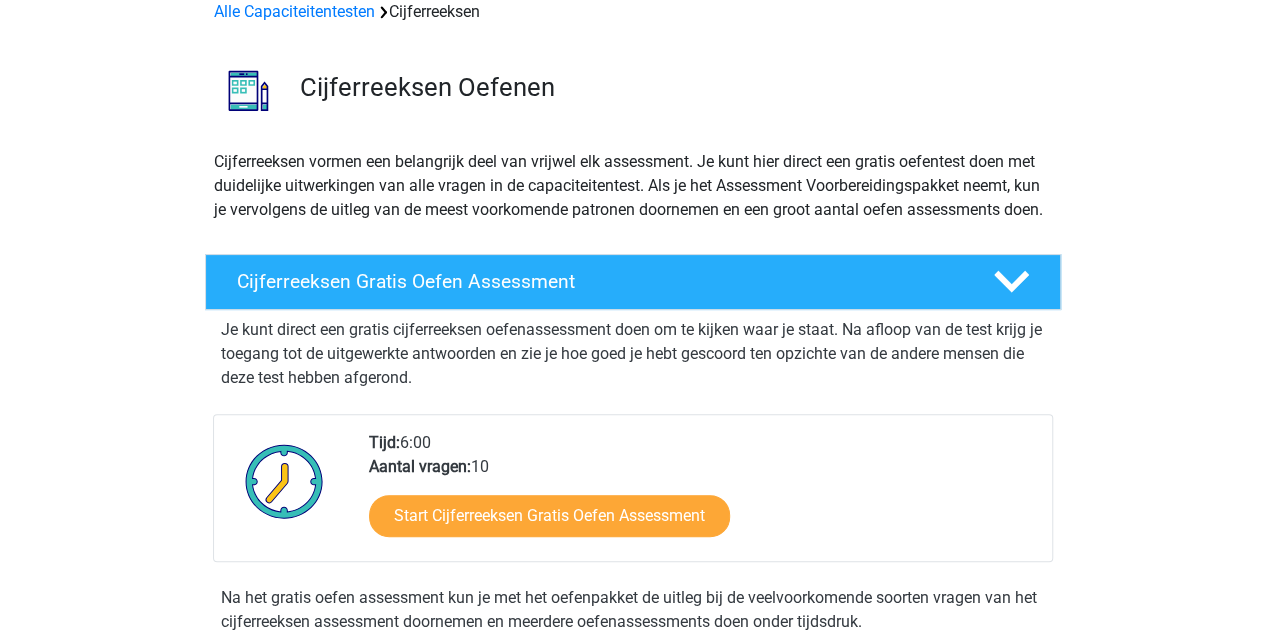 scroll, scrollTop: 97, scrollLeft: 0, axis: vertical 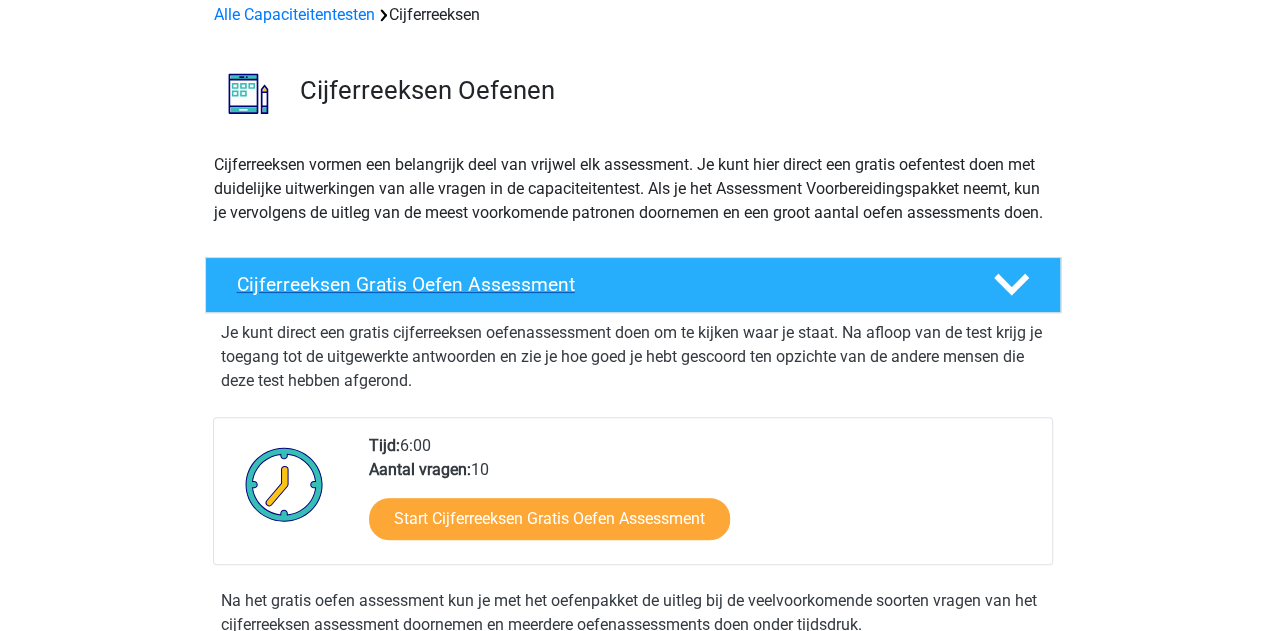 click on "Cijferreeksen
Gratis Oefen Assessment" at bounding box center [599, 284] 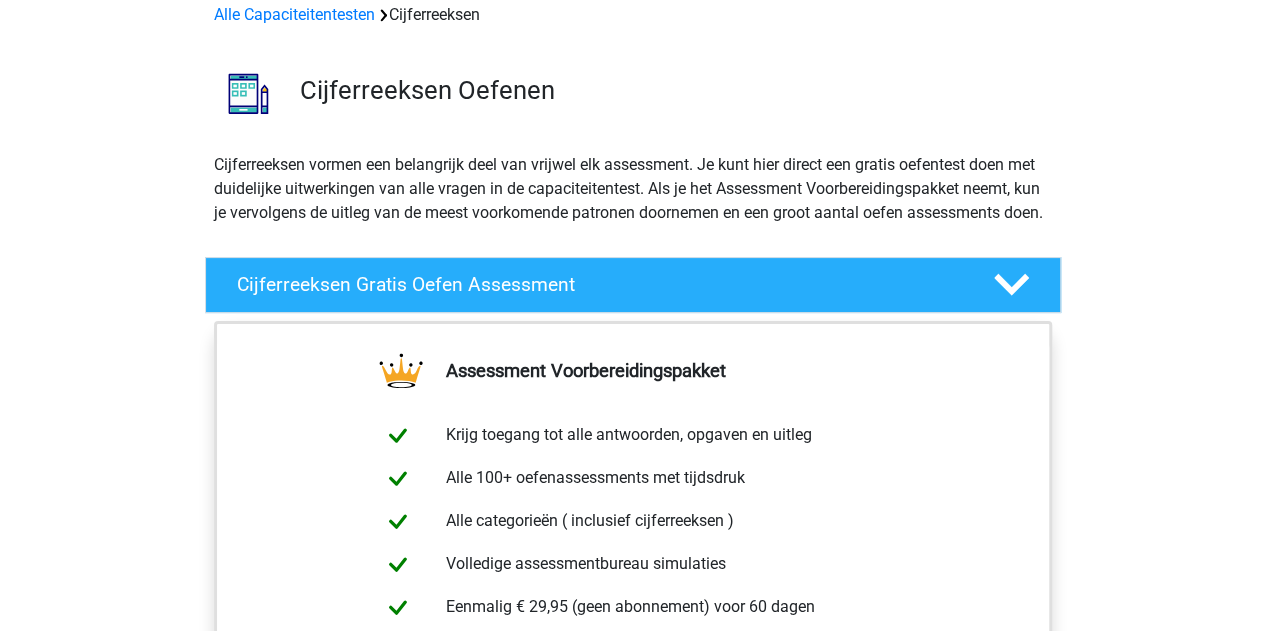 scroll, scrollTop: 0, scrollLeft: 0, axis: both 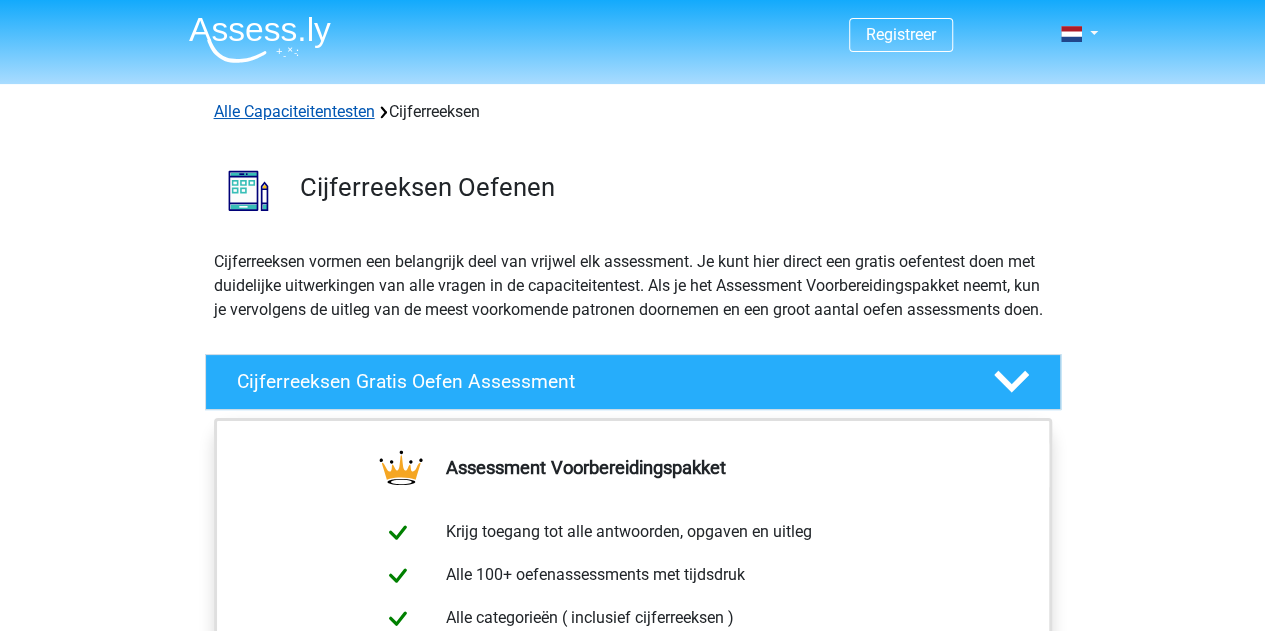 click on "Alle Capaciteitentesten" at bounding box center [294, 111] 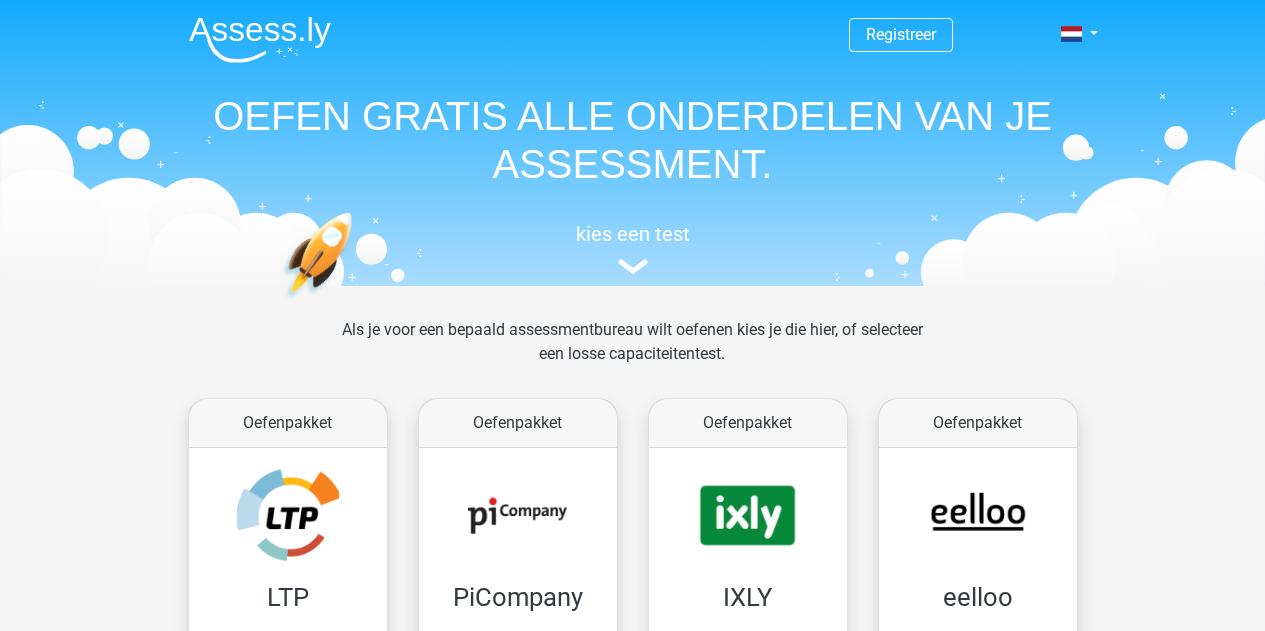 scroll, scrollTop: 848, scrollLeft: 0, axis: vertical 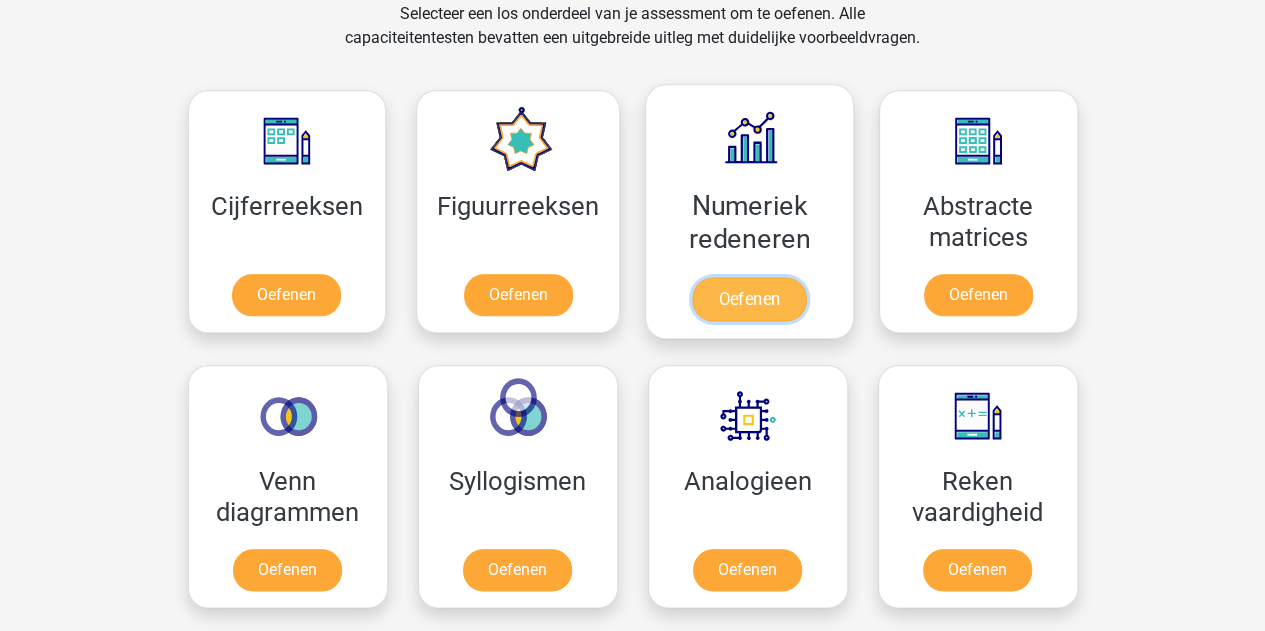 click on "Oefenen" at bounding box center (749, 299) 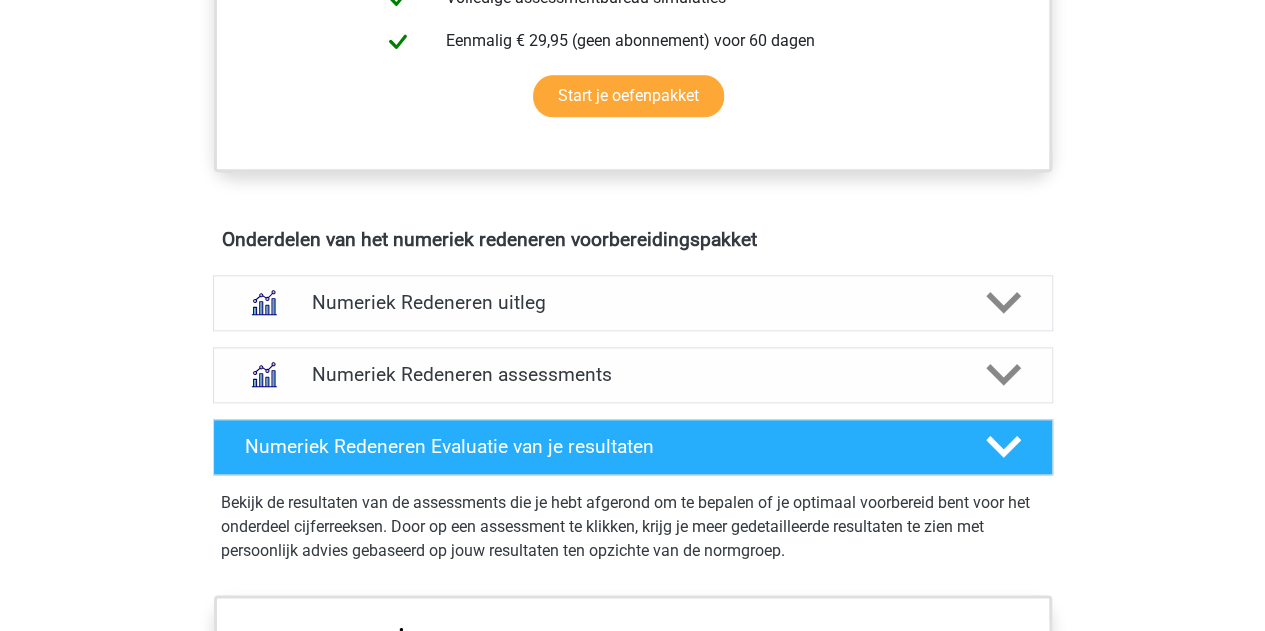 scroll, scrollTop: 1048, scrollLeft: 0, axis: vertical 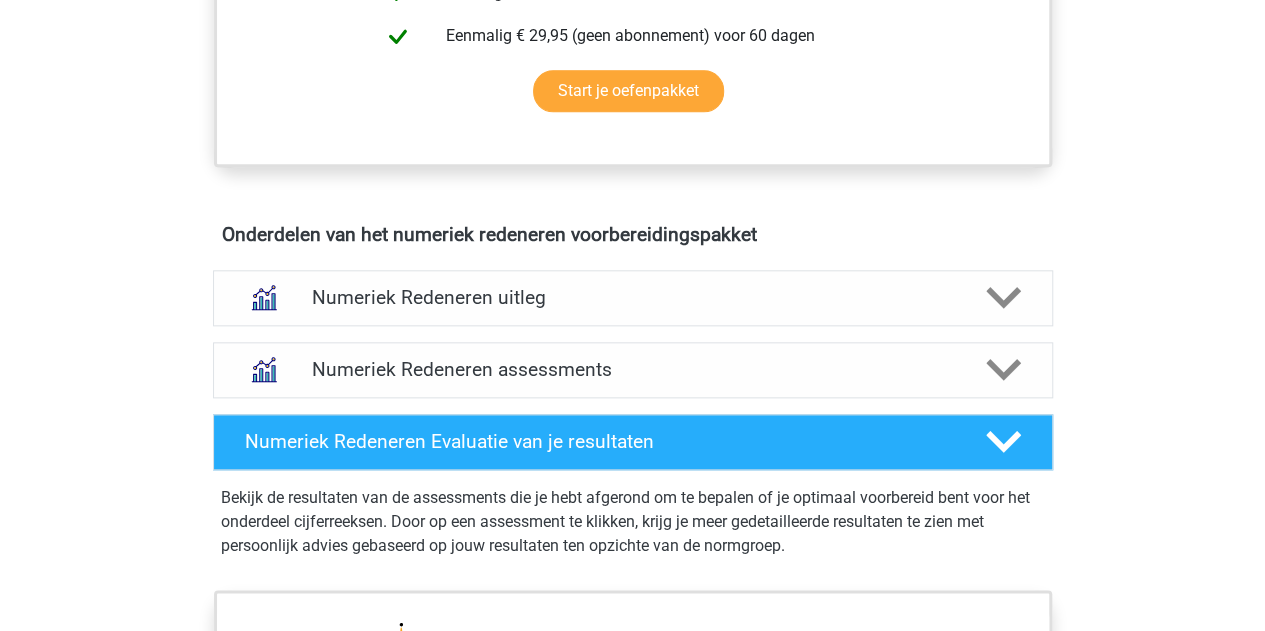 click on "Numeriek Redeneren uitleg" at bounding box center [633, 297] 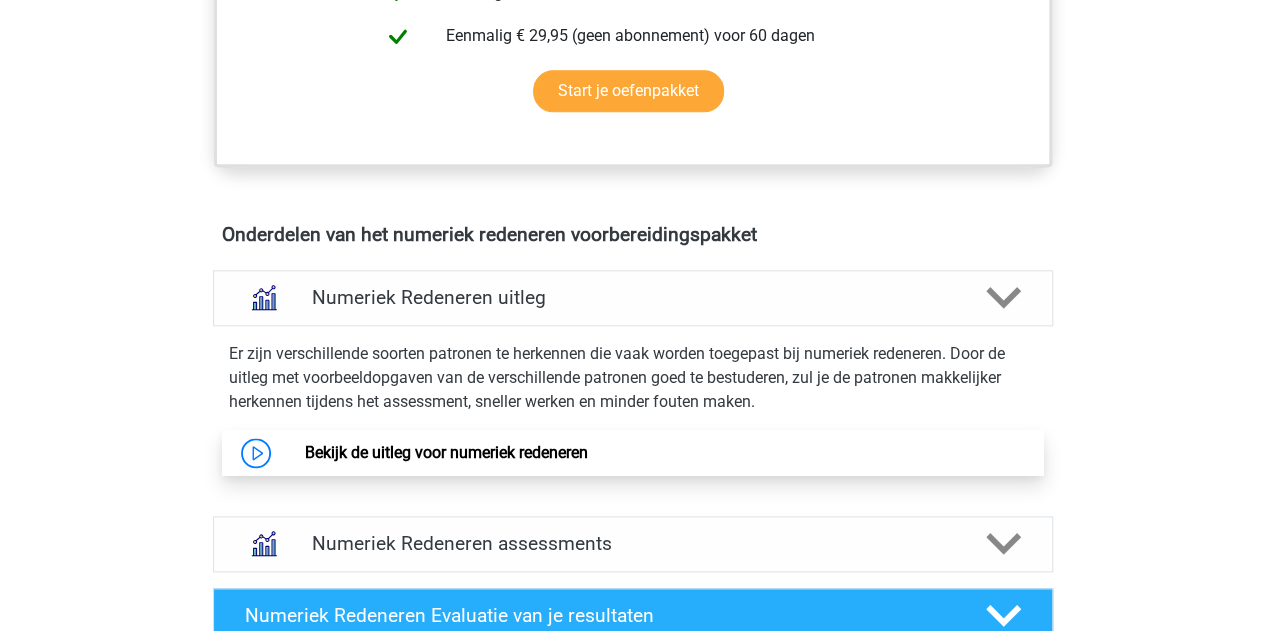 click on "Bekijk de uitleg voor
numeriek redeneren" at bounding box center [446, 452] 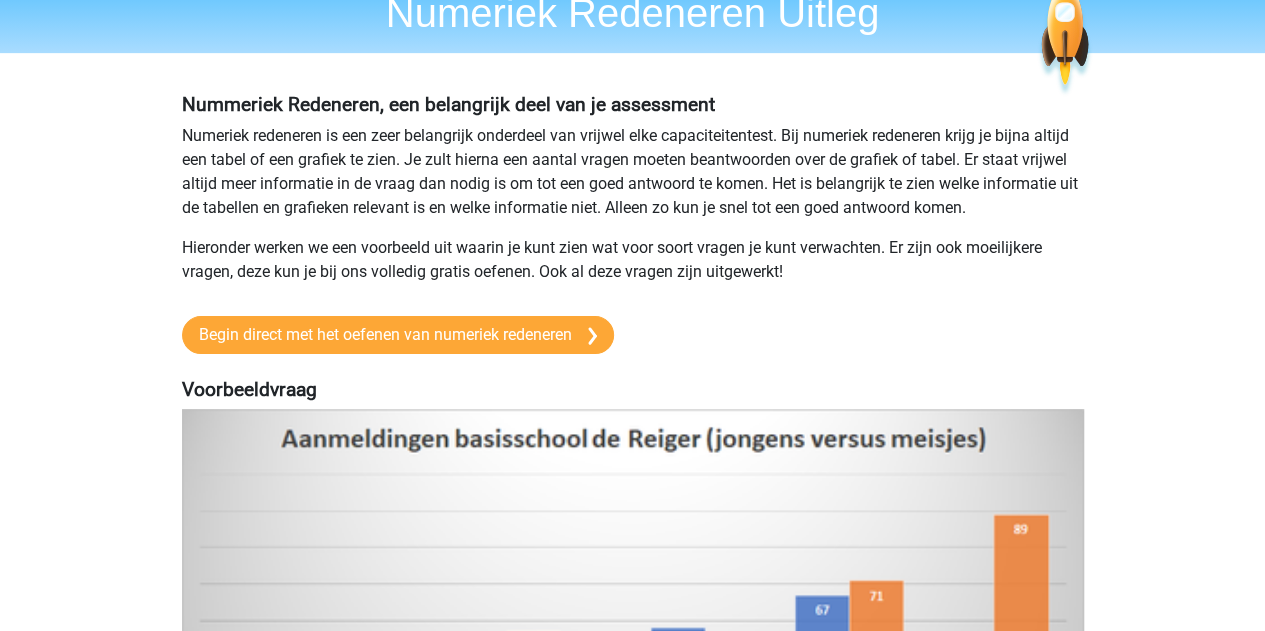 scroll, scrollTop: 0, scrollLeft: 0, axis: both 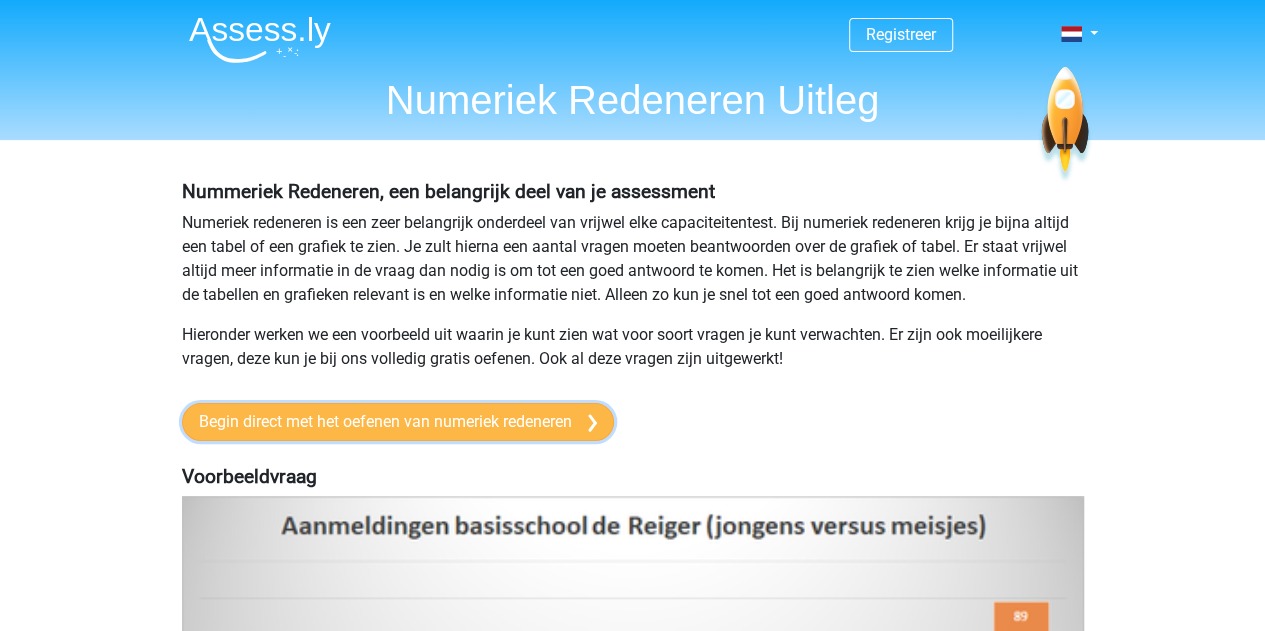 click on "Begin direct met het oefenen van numeriek redeneren" at bounding box center (398, 422) 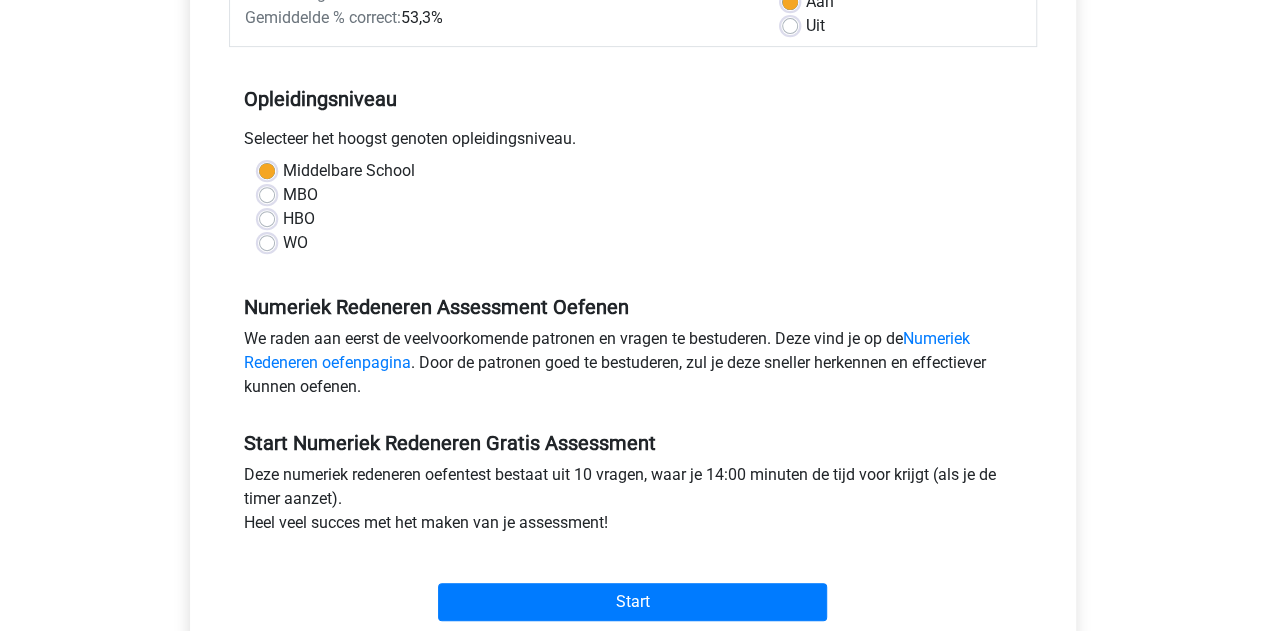 scroll, scrollTop: 346, scrollLeft: 0, axis: vertical 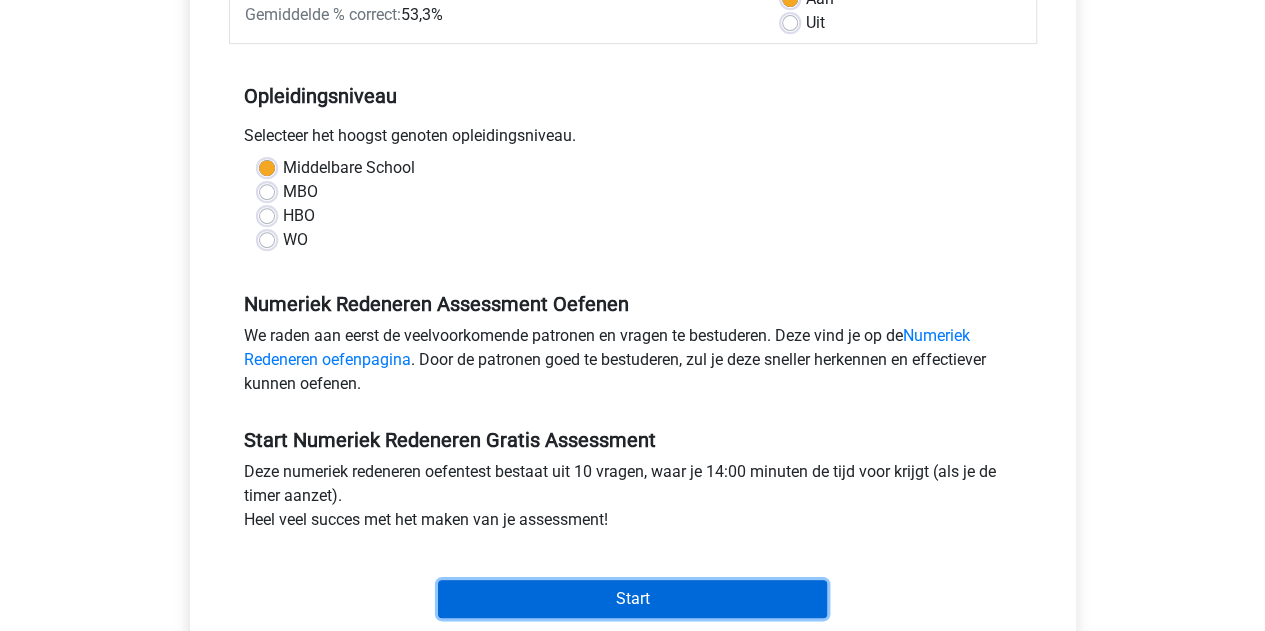click on "Start" at bounding box center [632, 599] 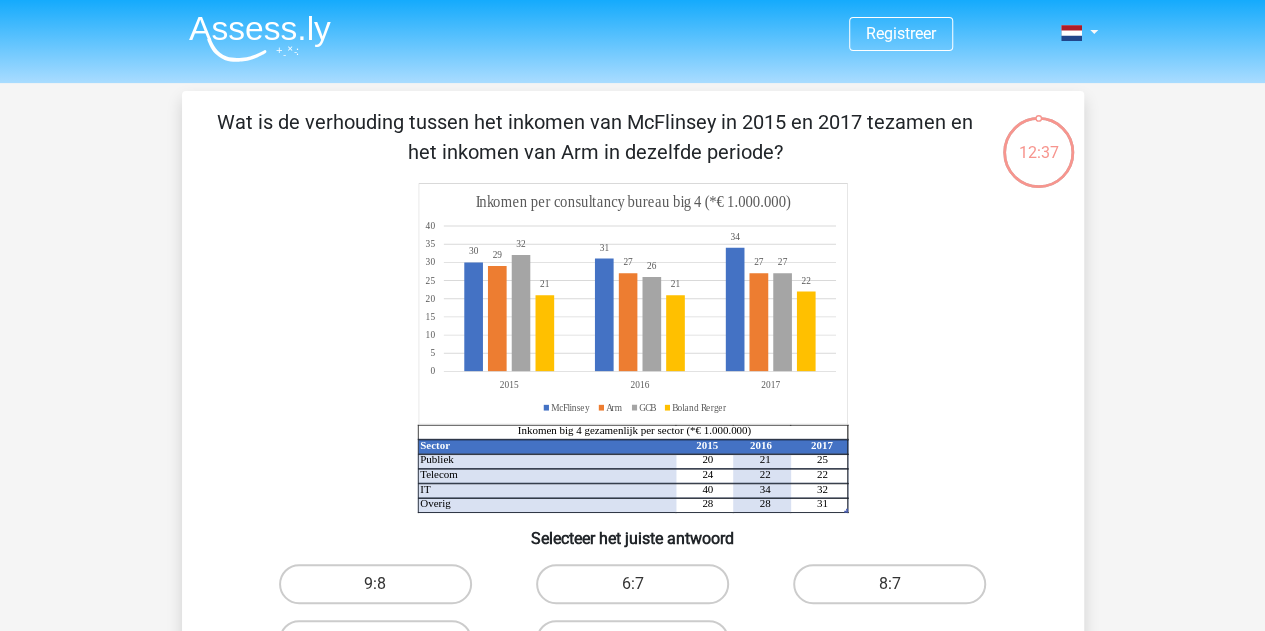 scroll, scrollTop: 72, scrollLeft: 0, axis: vertical 